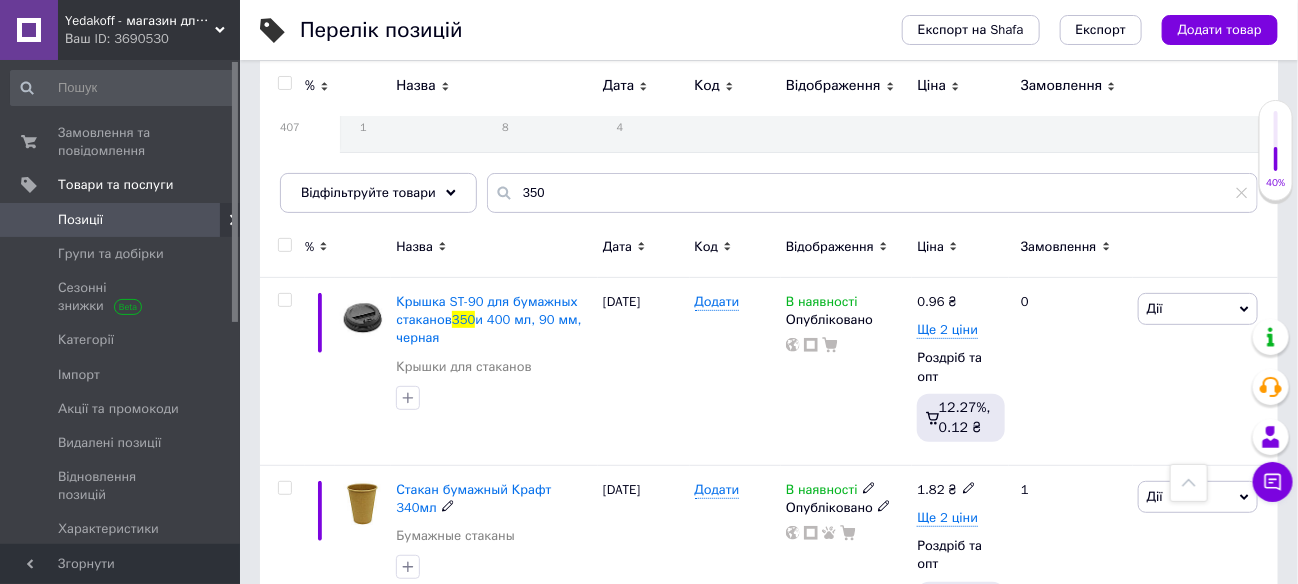 scroll, scrollTop: 0, scrollLeft: 0, axis: both 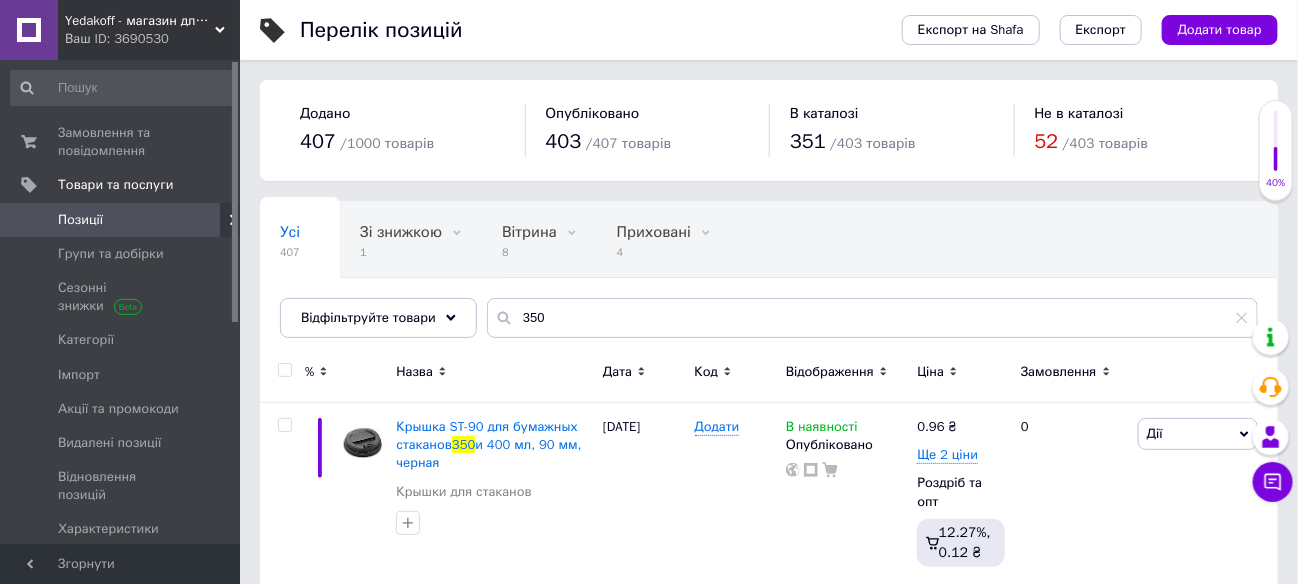 drag, startPoint x: 558, startPoint y: 323, endPoint x: 517, endPoint y: 321, distance: 41.04875 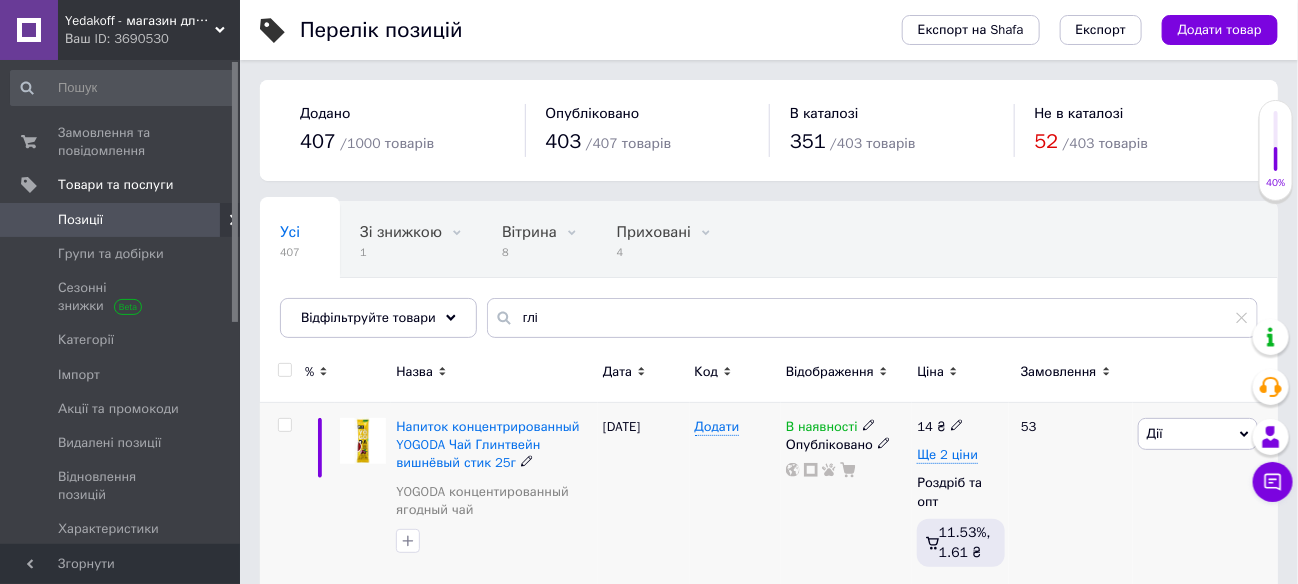 type on "глі" 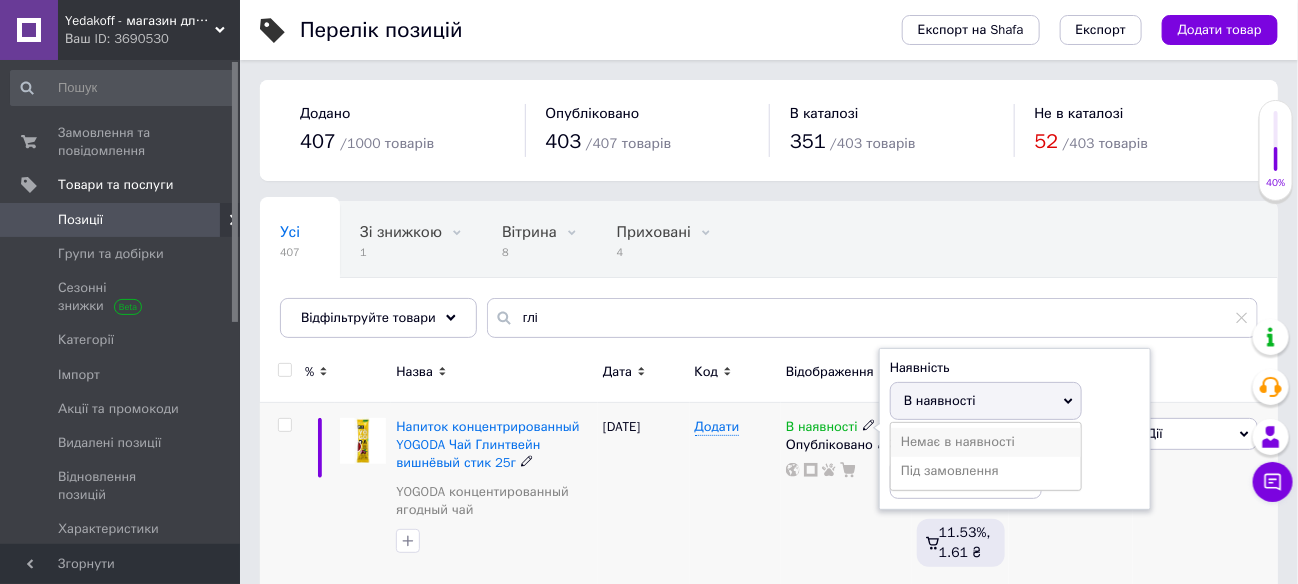 click on "Немає в наявності" at bounding box center [986, 442] 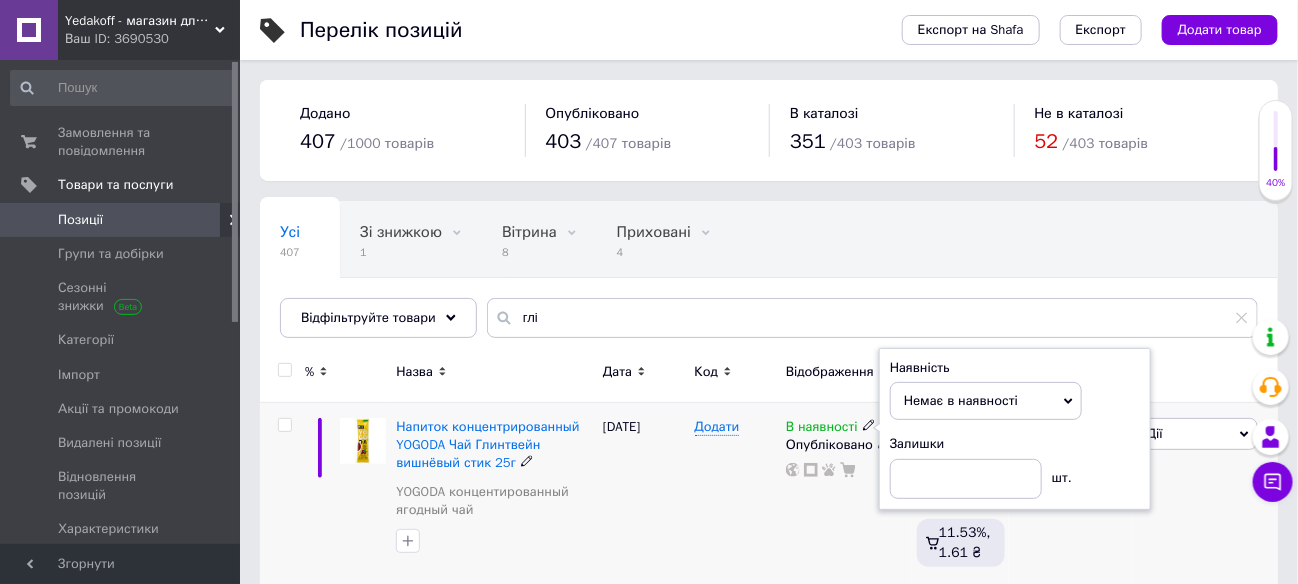 click on "Додати" at bounding box center (735, 497) 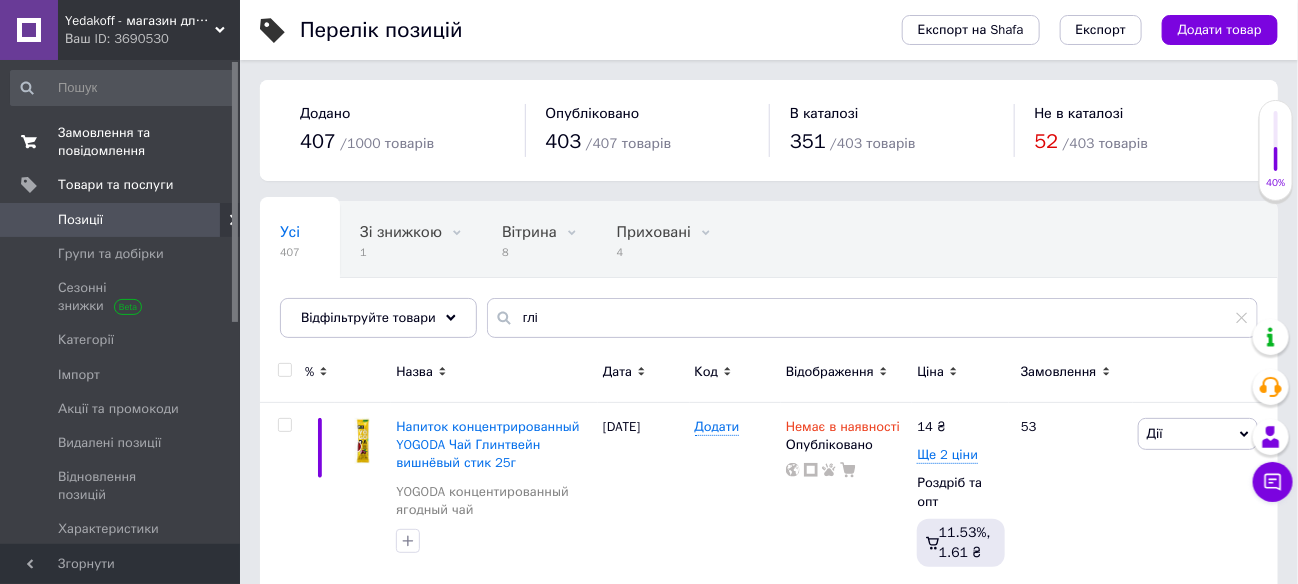 click on "Замовлення та повідомлення" at bounding box center (121, 142) 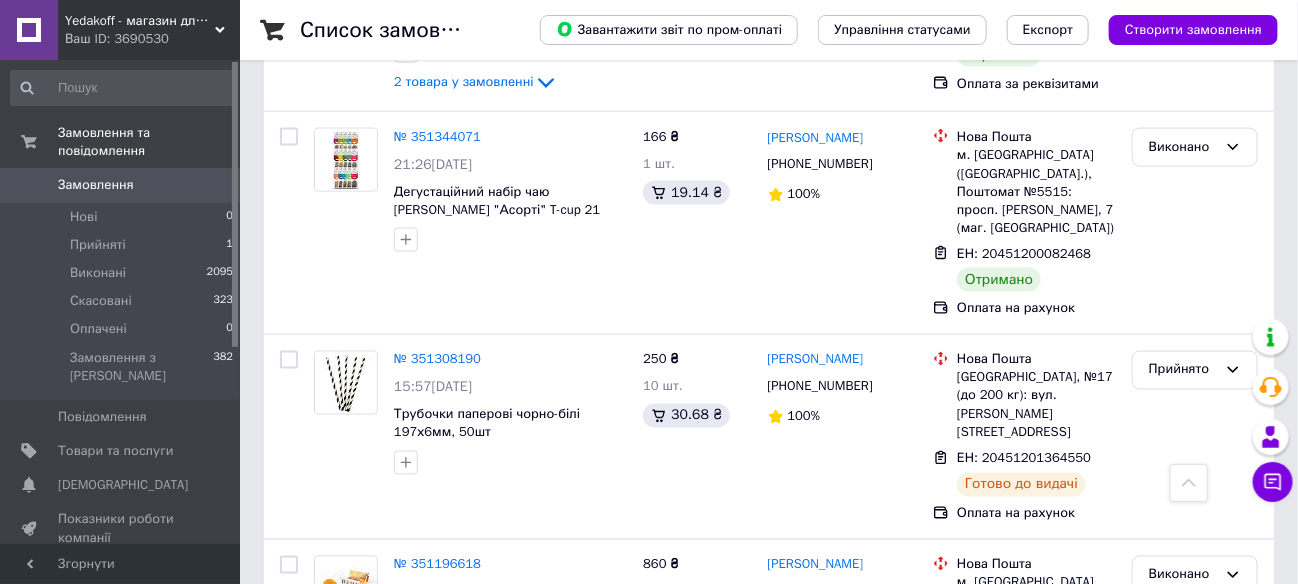 scroll, scrollTop: 1200, scrollLeft: 0, axis: vertical 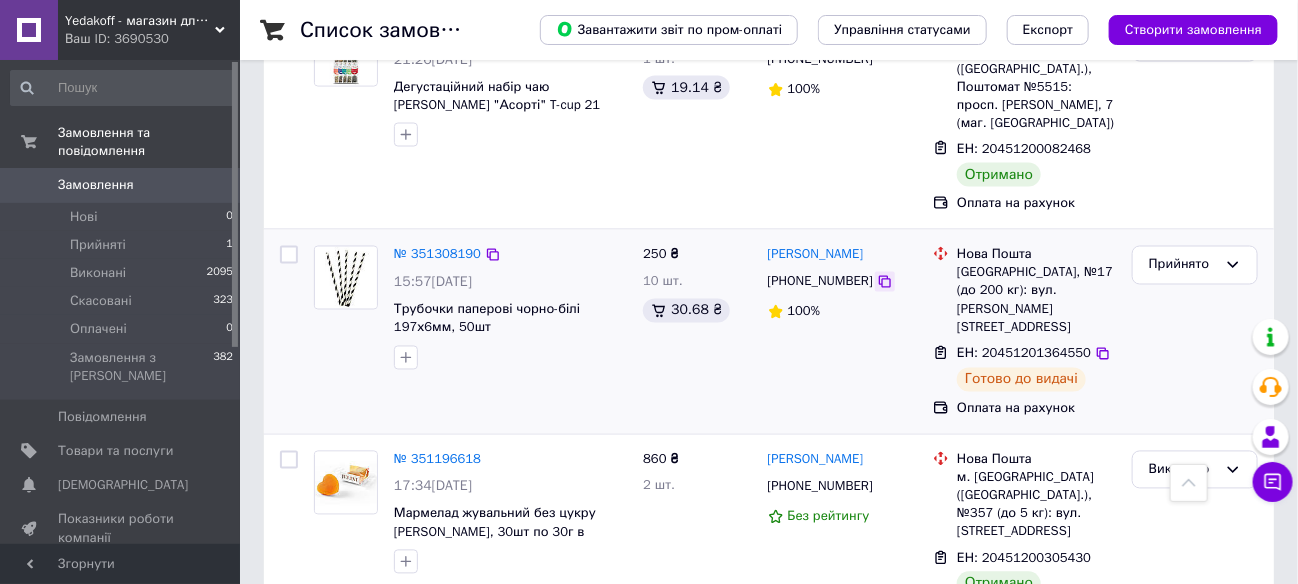 click 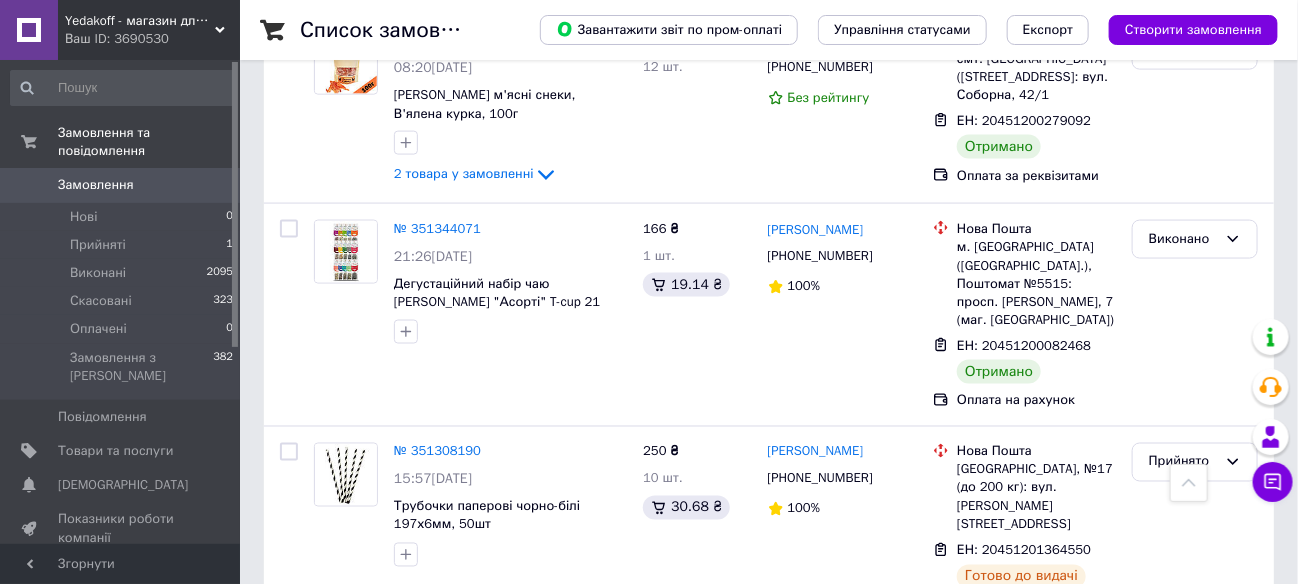 scroll, scrollTop: 1000, scrollLeft: 0, axis: vertical 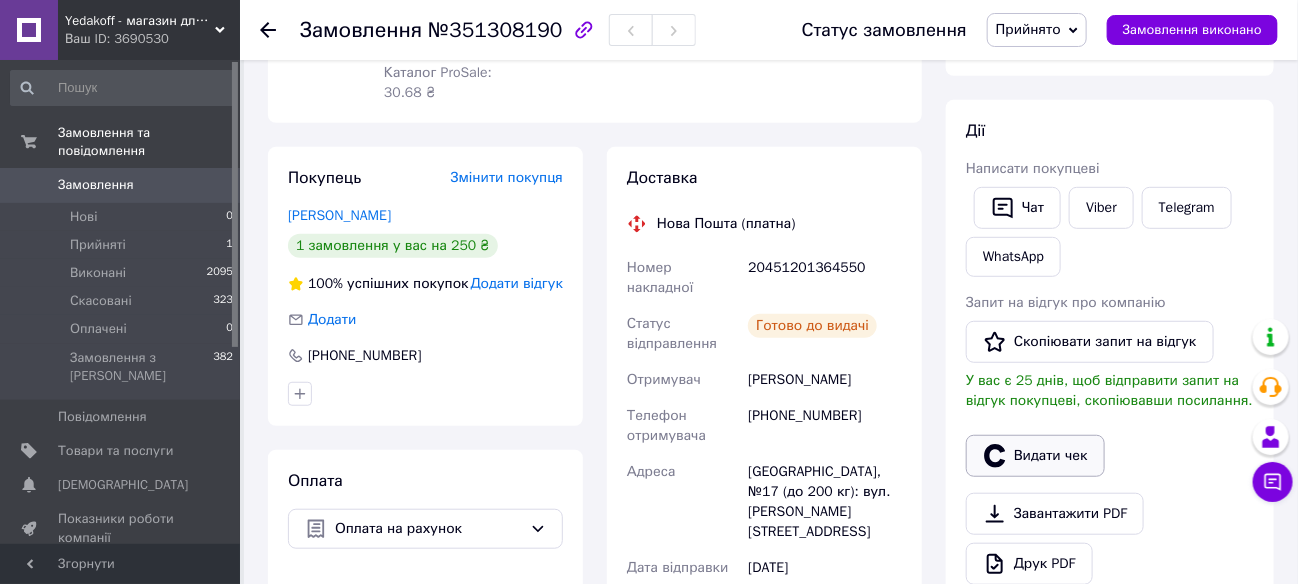 click on "Видати чек" at bounding box center (1035, 456) 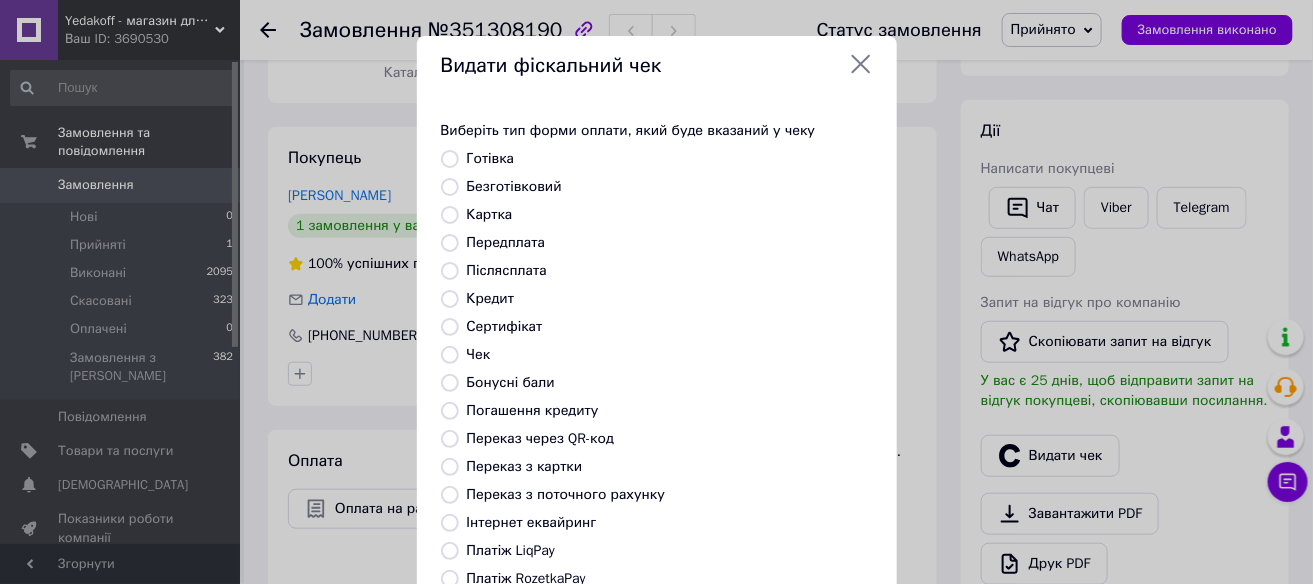 click on "Безготівковий" at bounding box center [514, 186] 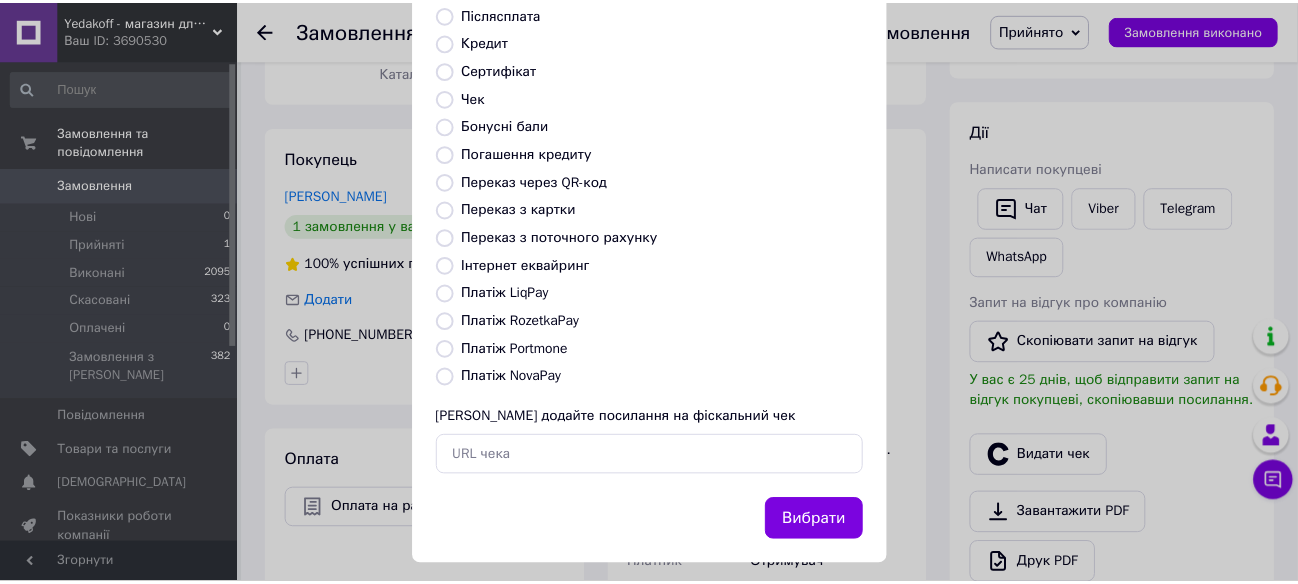 scroll, scrollTop: 273, scrollLeft: 0, axis: vertical 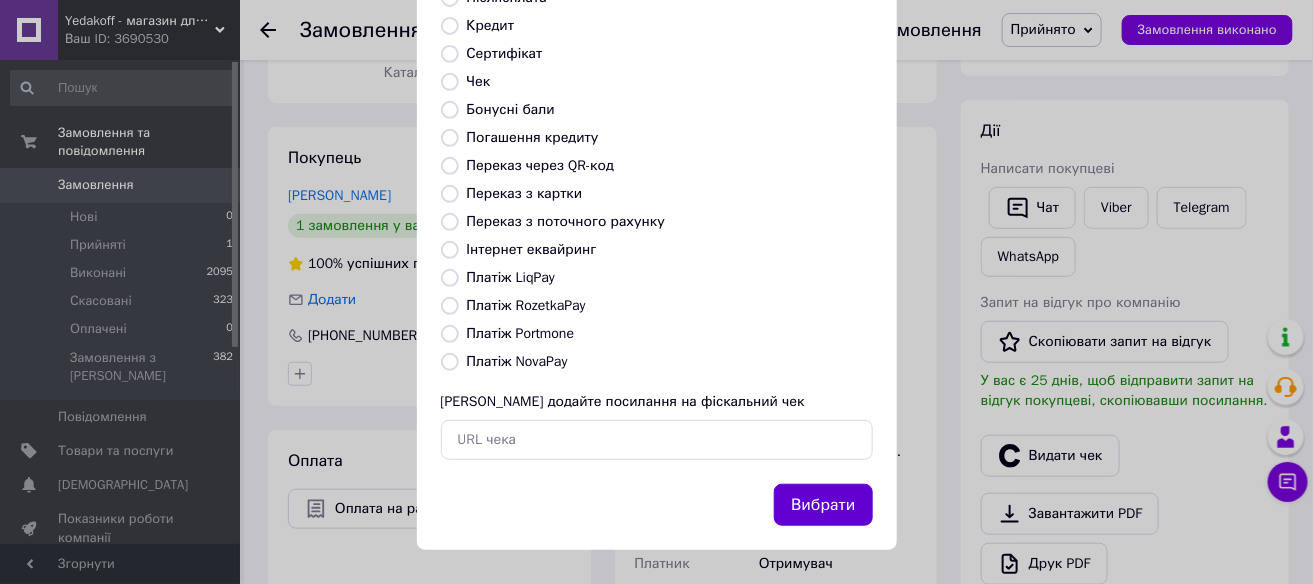 click on "Вибрати" at bounding box center (823, 505) 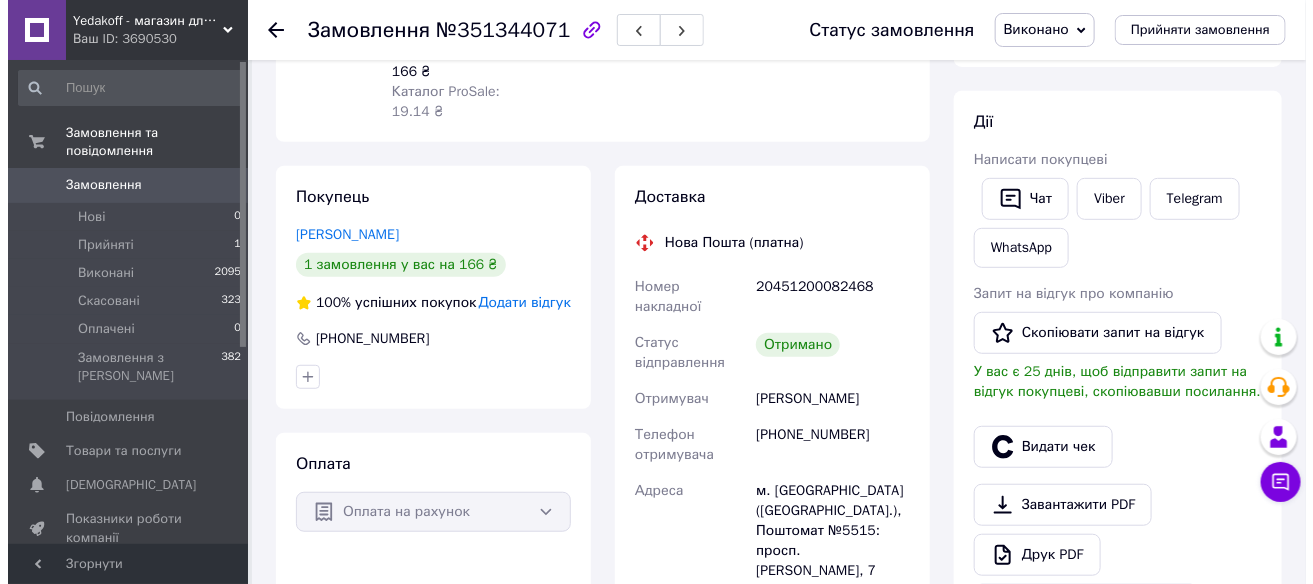 scroll, scrollTop: 300, scrollLeft: 0, axis: vertical 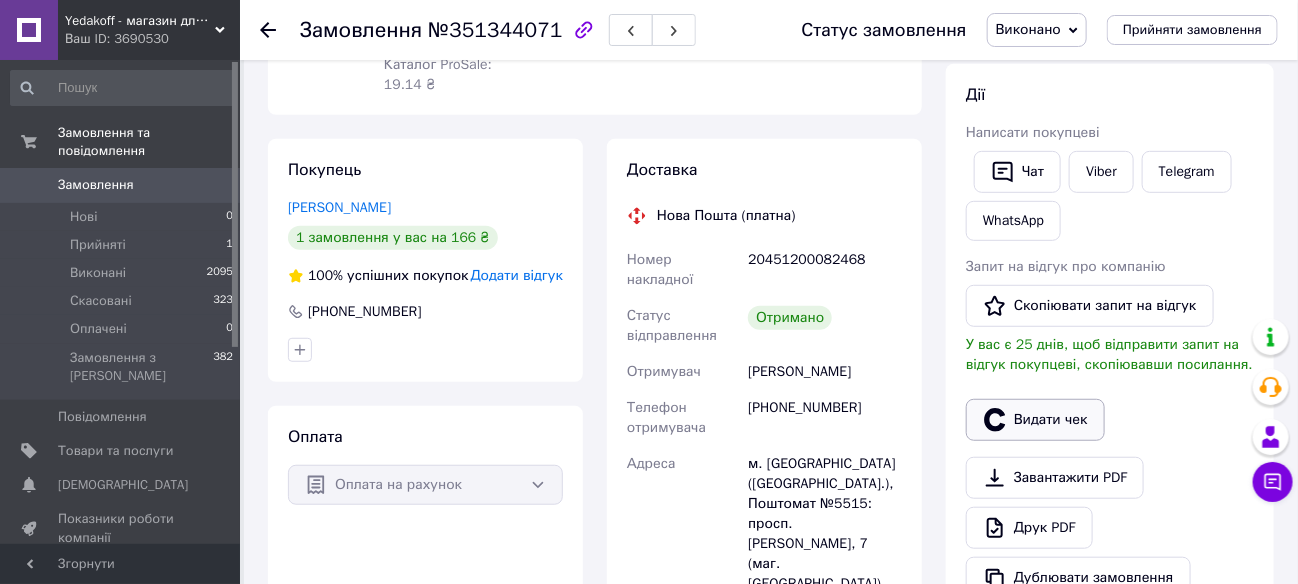 click on "Видати чек" at bounding box center (1035, 420) 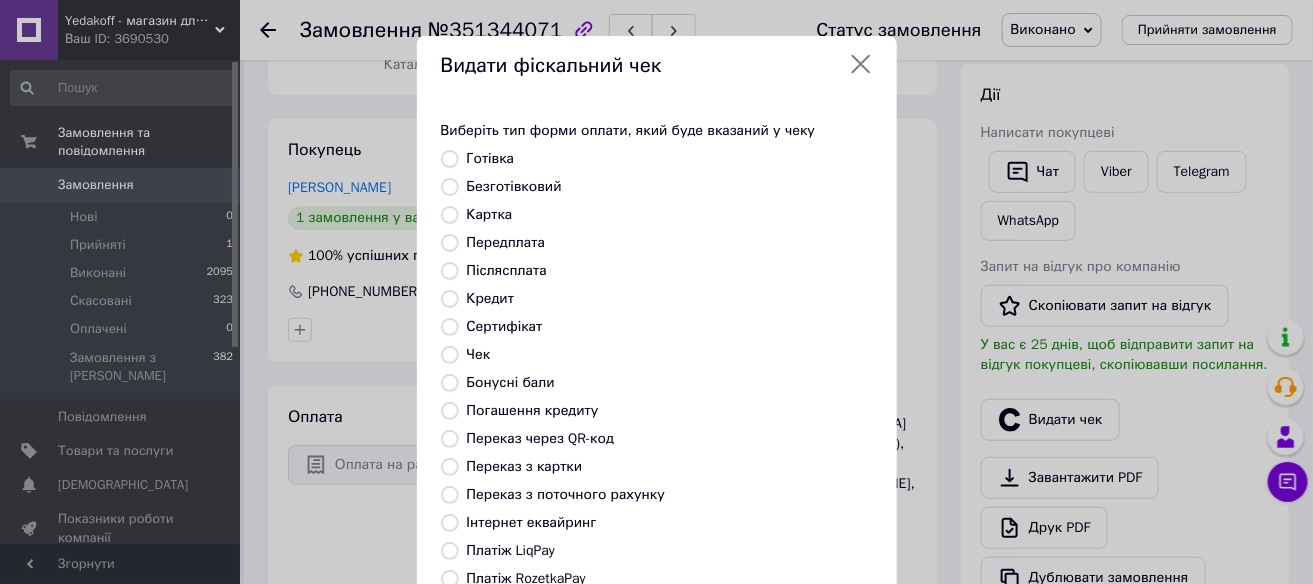click on "Безготівковий" at bounding box center (514, 186) 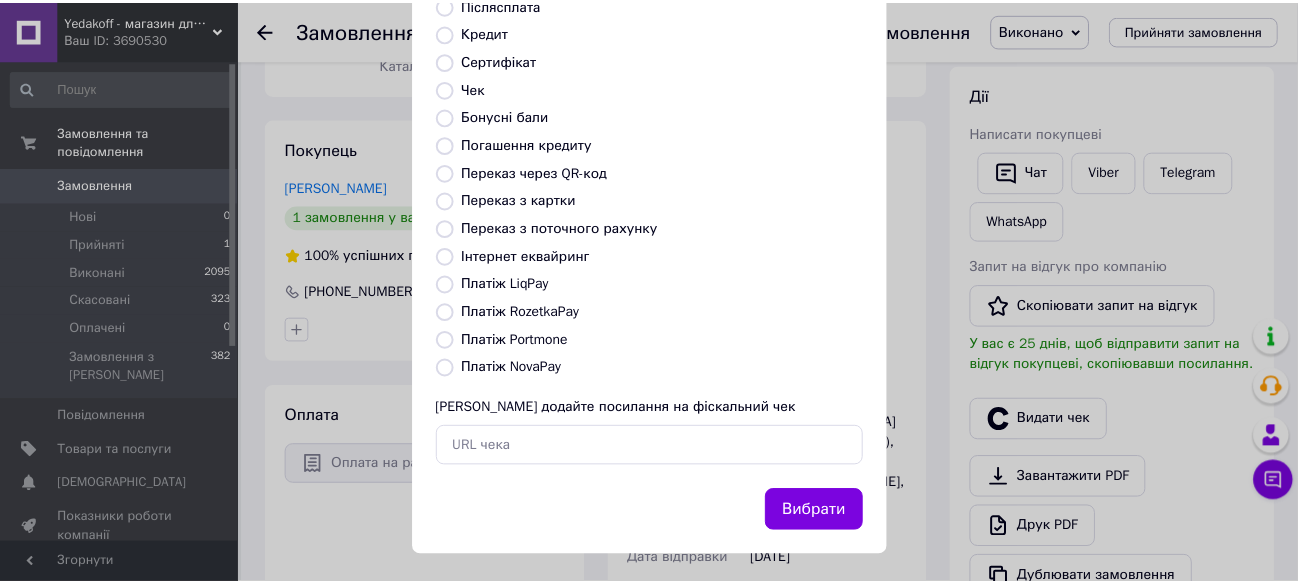 scroll, scrollTop: 273, scrollLeft: 0, axis: vertical 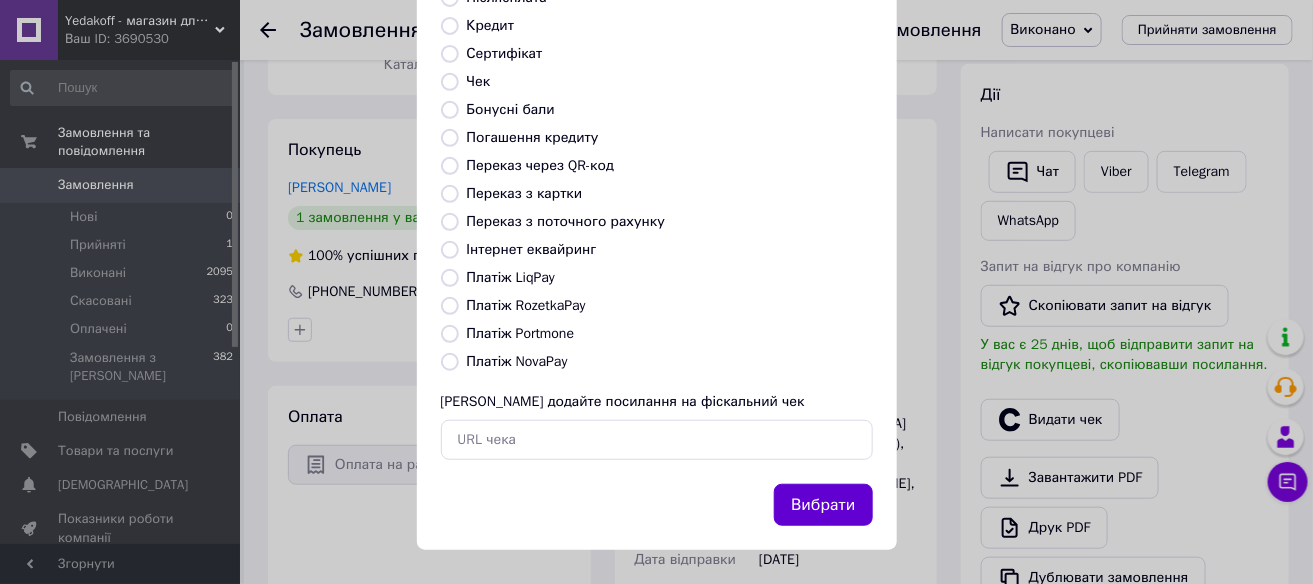 click on "Вибрати" at bounding box center [823, 505] 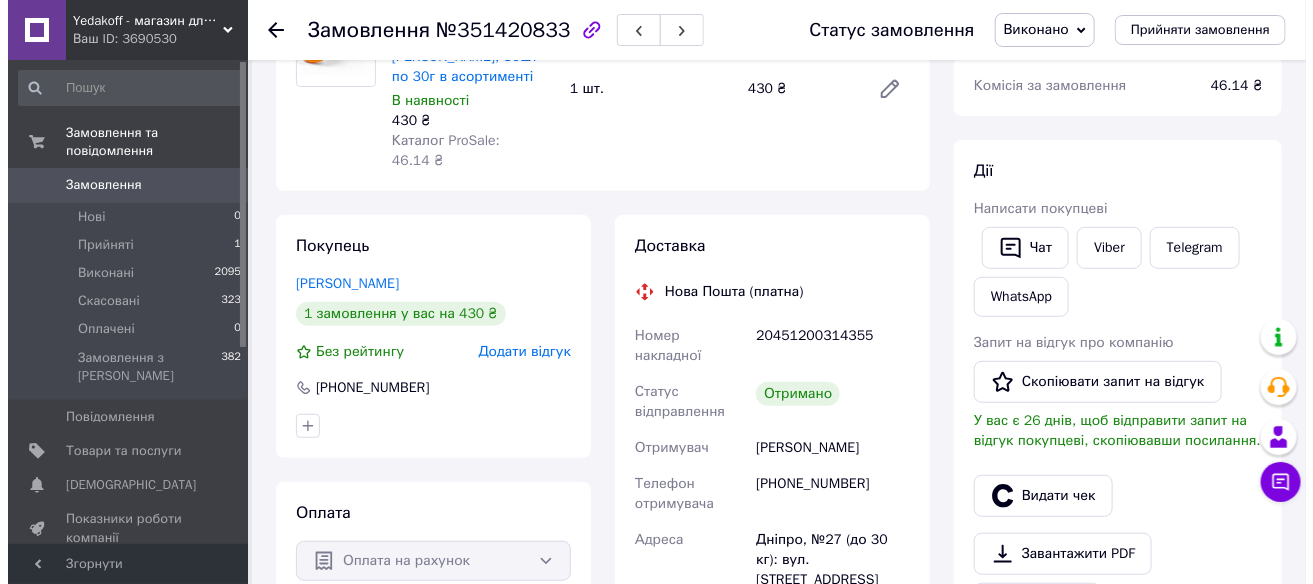 scroll, scrollTop: 300, scrollLeft: 0, axis: vertical 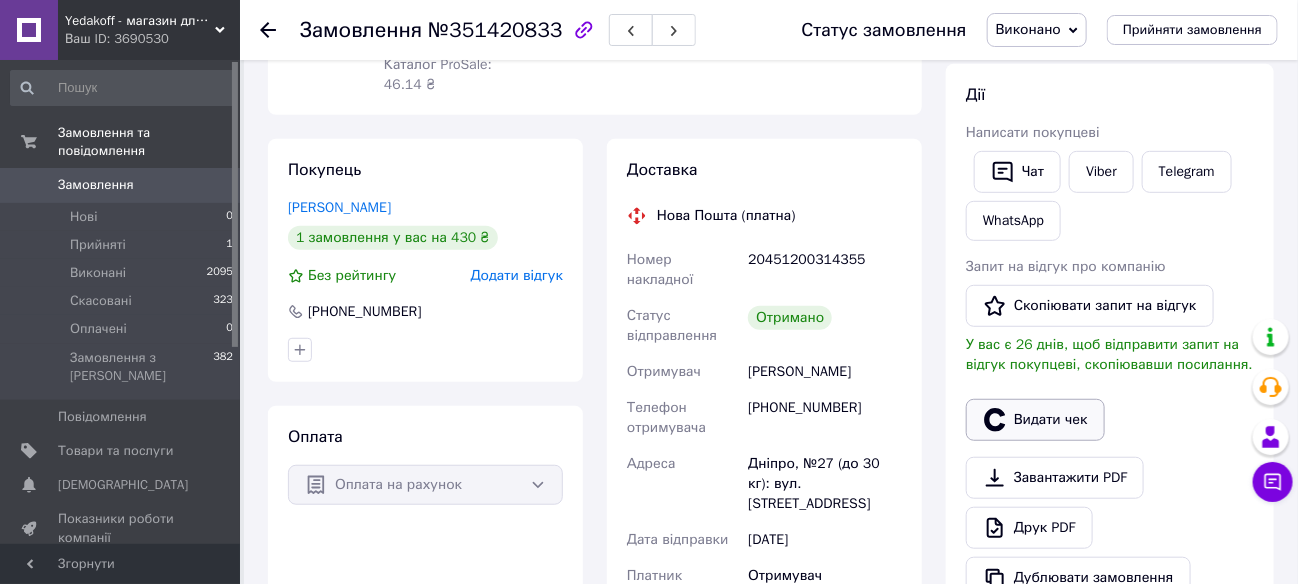 click 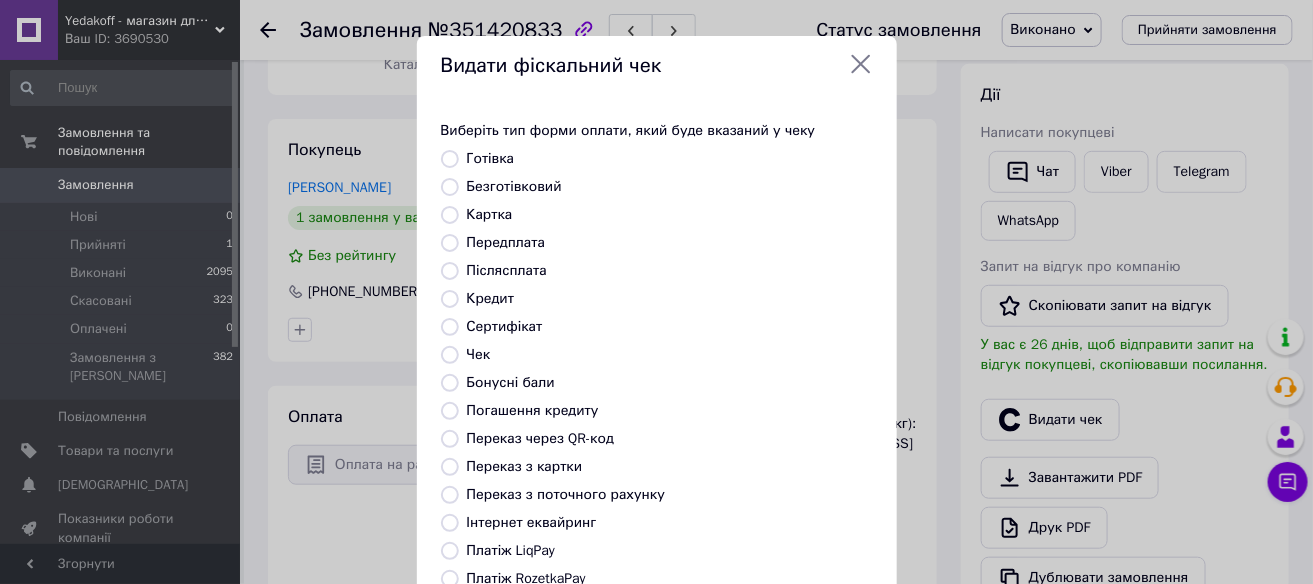 click on "Безготівковий" at bounding box center [514, 186] 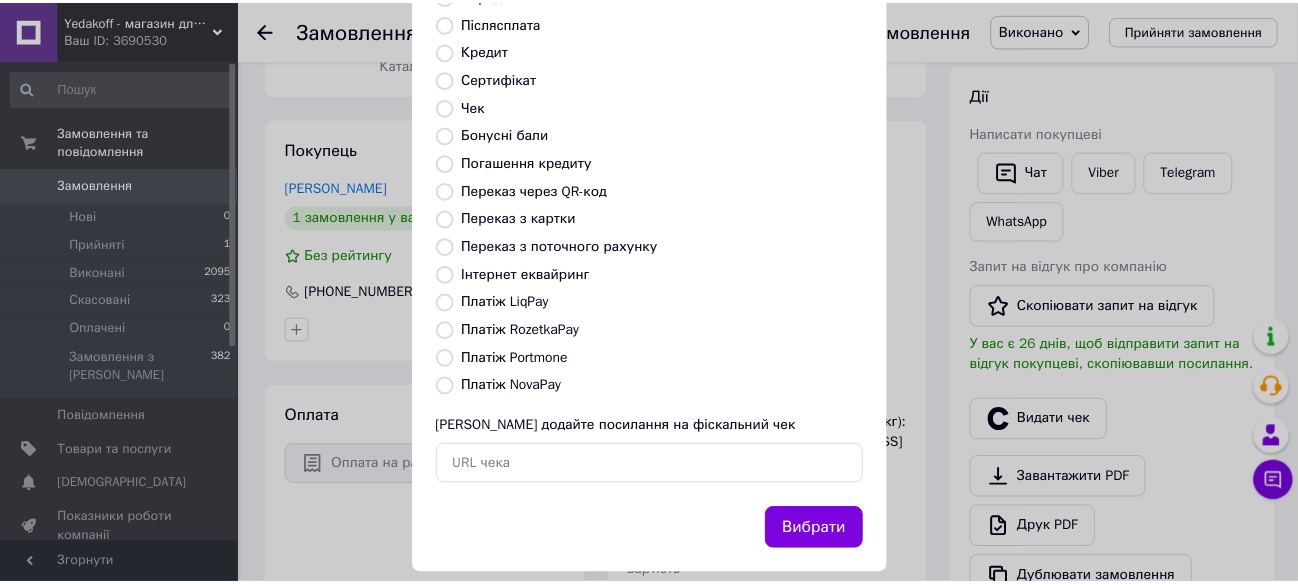 scroll, scrollTop: 273, scrollLeft: 0, axis: vertical 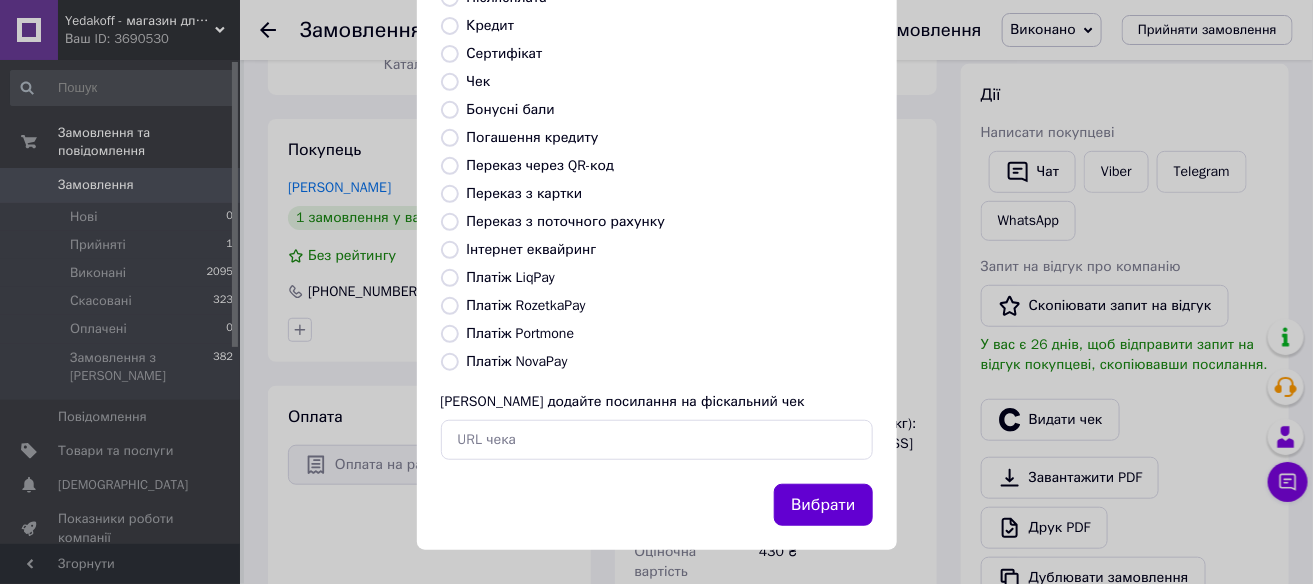 click on "Вибрати" at bounding box center (823, 505) 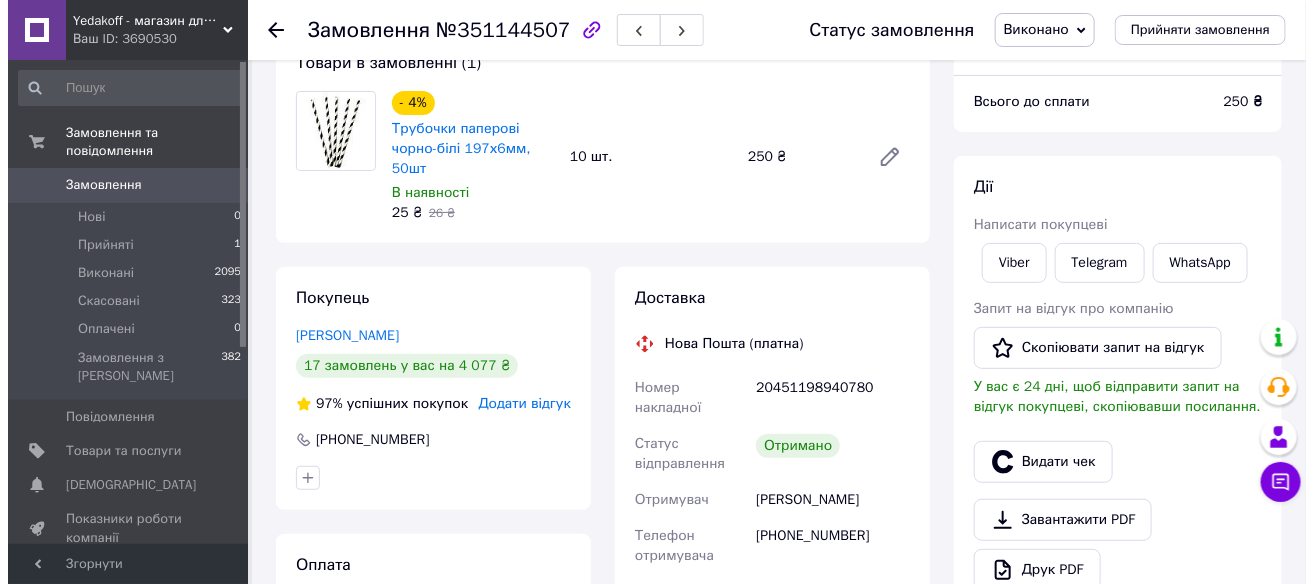 scroll, scrollTop: 200, scrollLeft: 0, axis: vertical 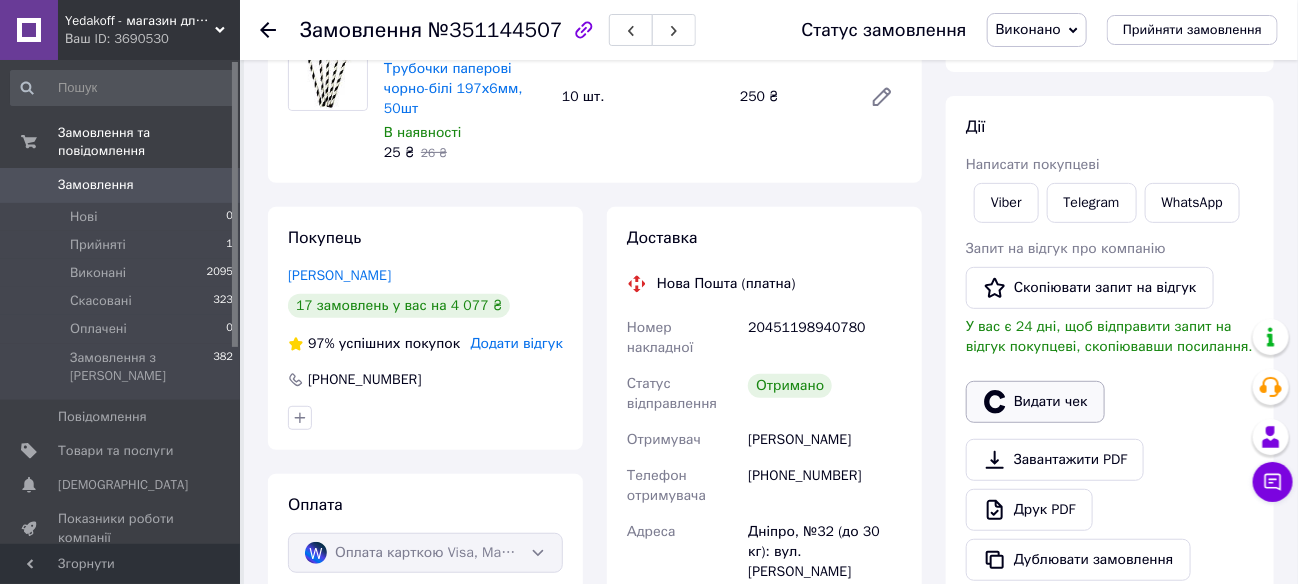click on "Видати чек" at bounding box center (1035, 402) 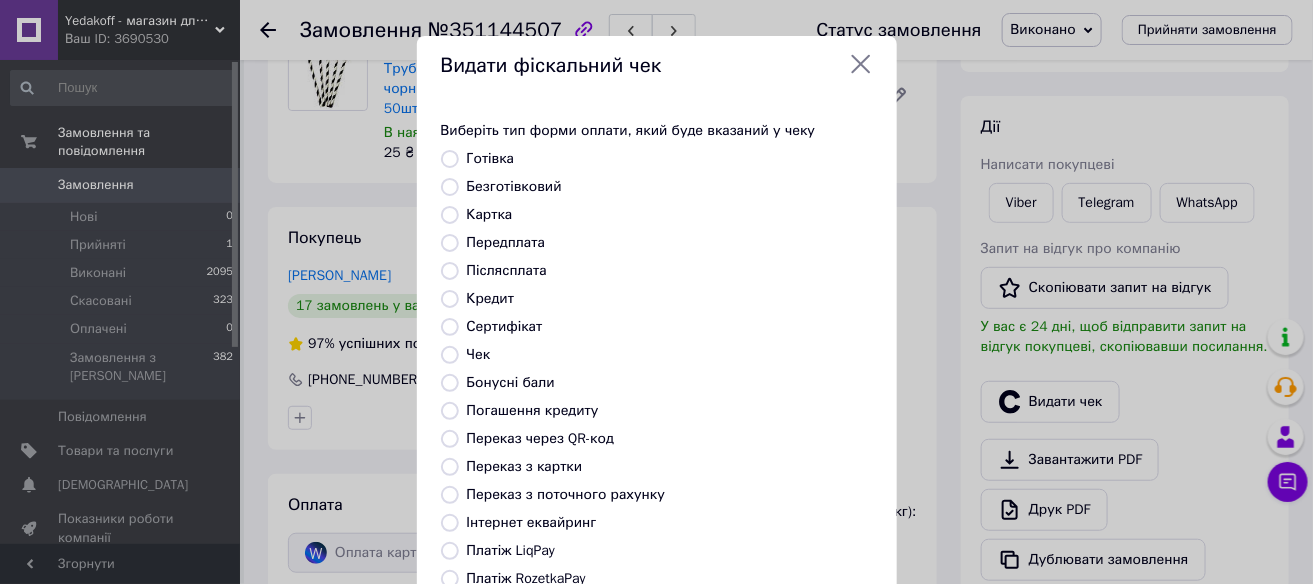 click on "Безготівковий" at bounding box center [514, 186] 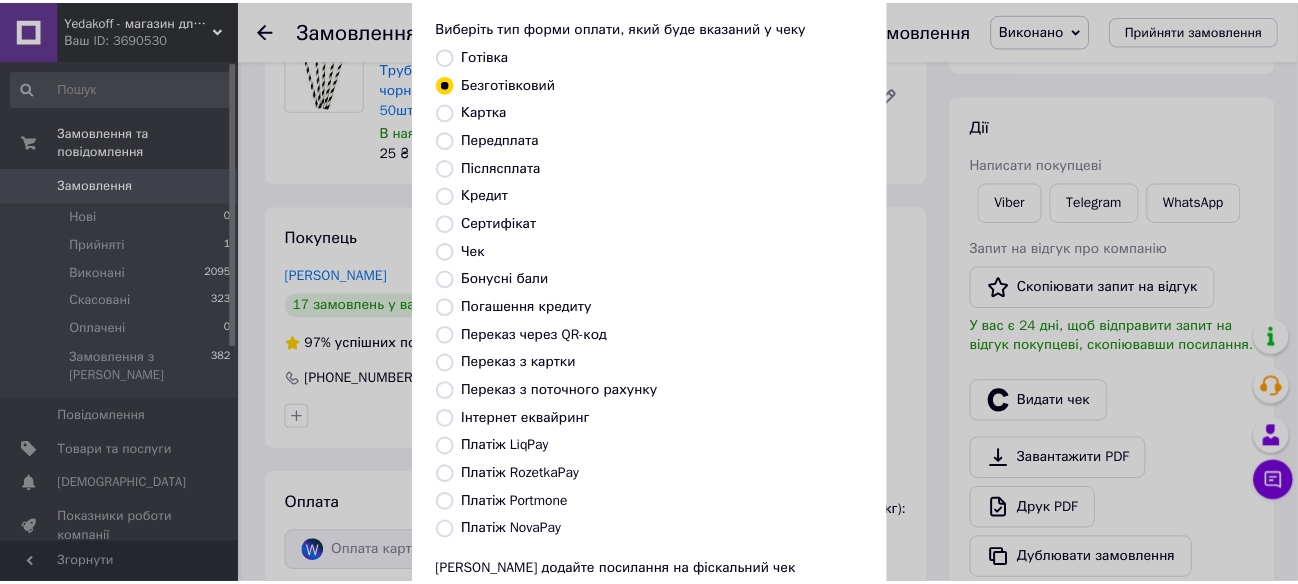 scroll, scrollTop: 273, scrollLeft: 0, axis: vertical 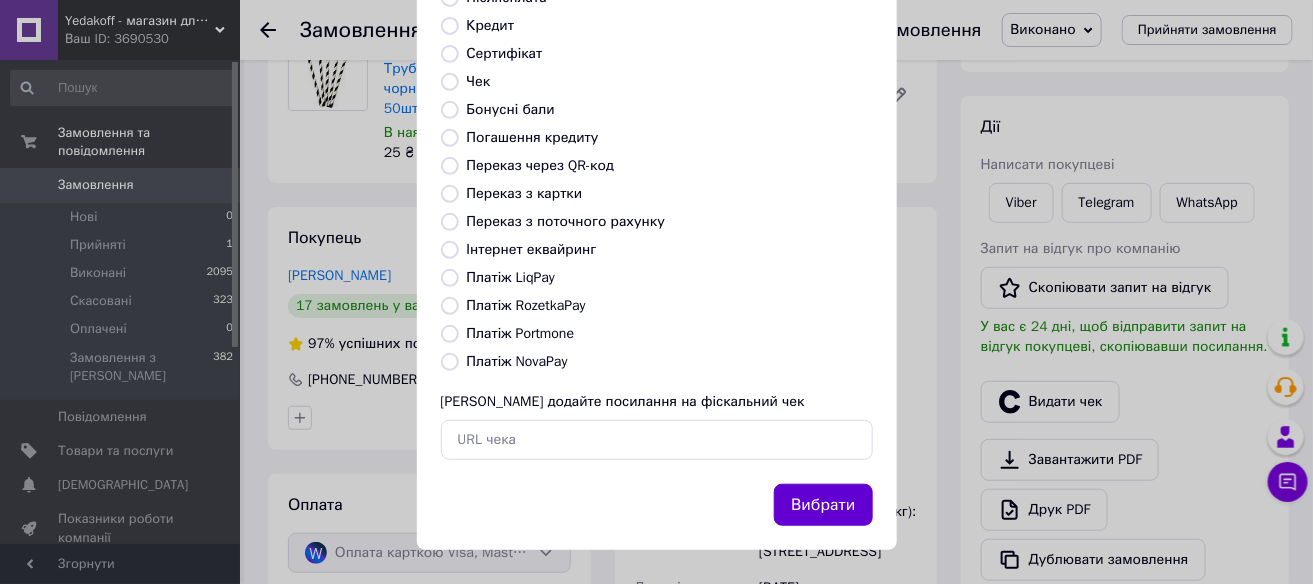 click on "Вибрати" at bounding box center (823, 505) 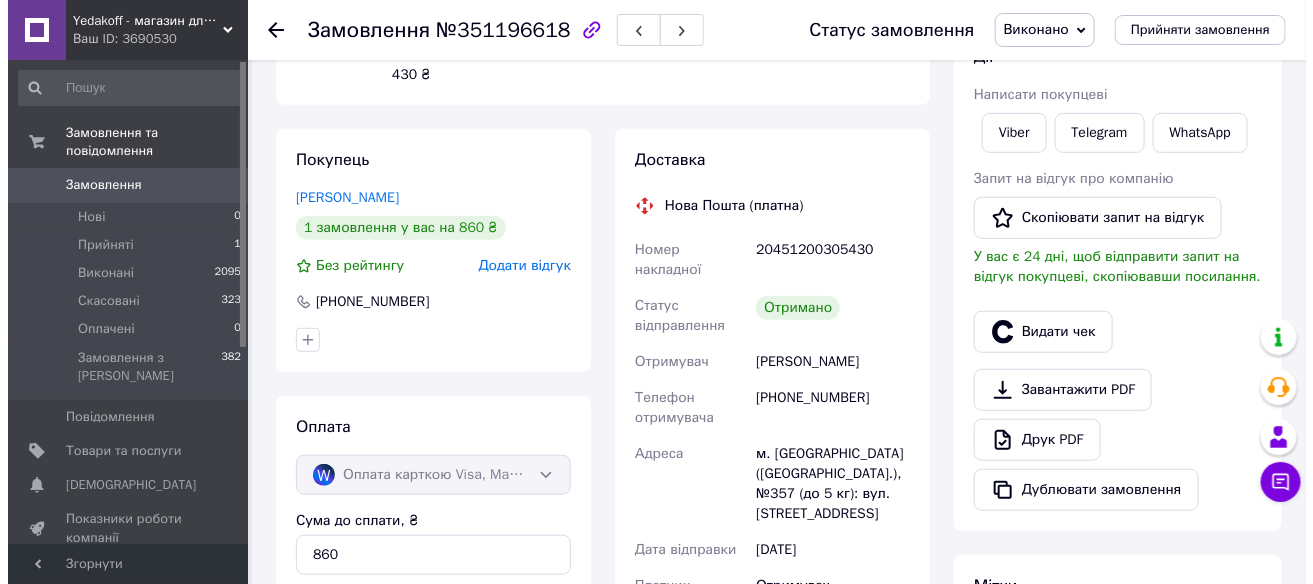 scroll, scrollTop: 300, scrollLeft: 0, axis: vertical 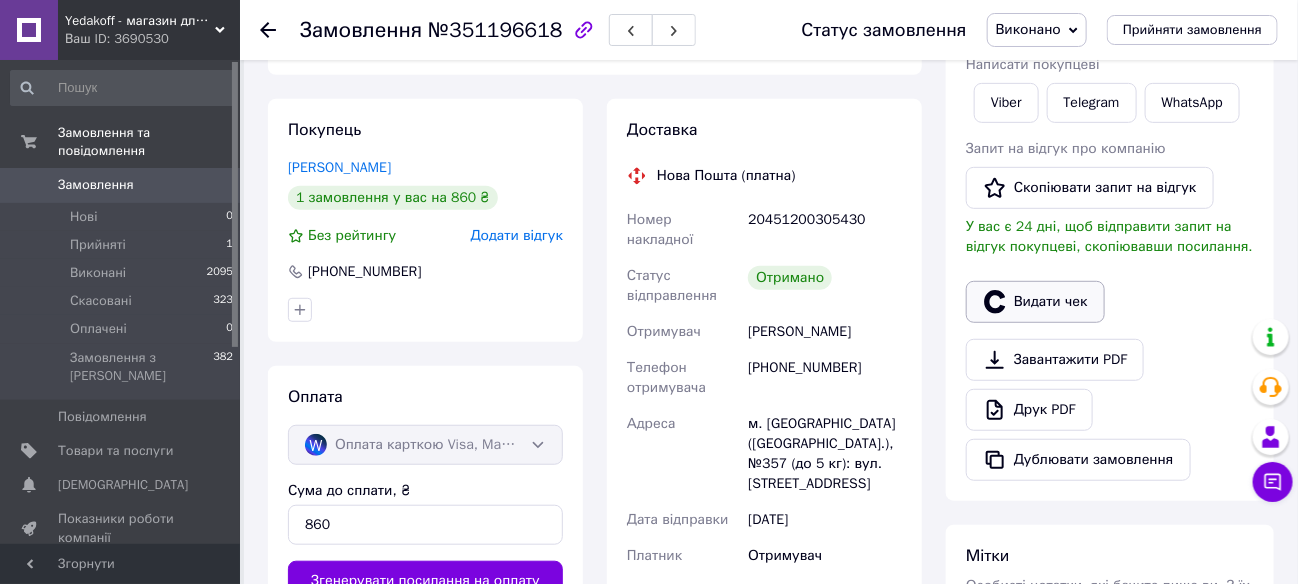 click on "Видати чек" at bounding box center (1035, 302) 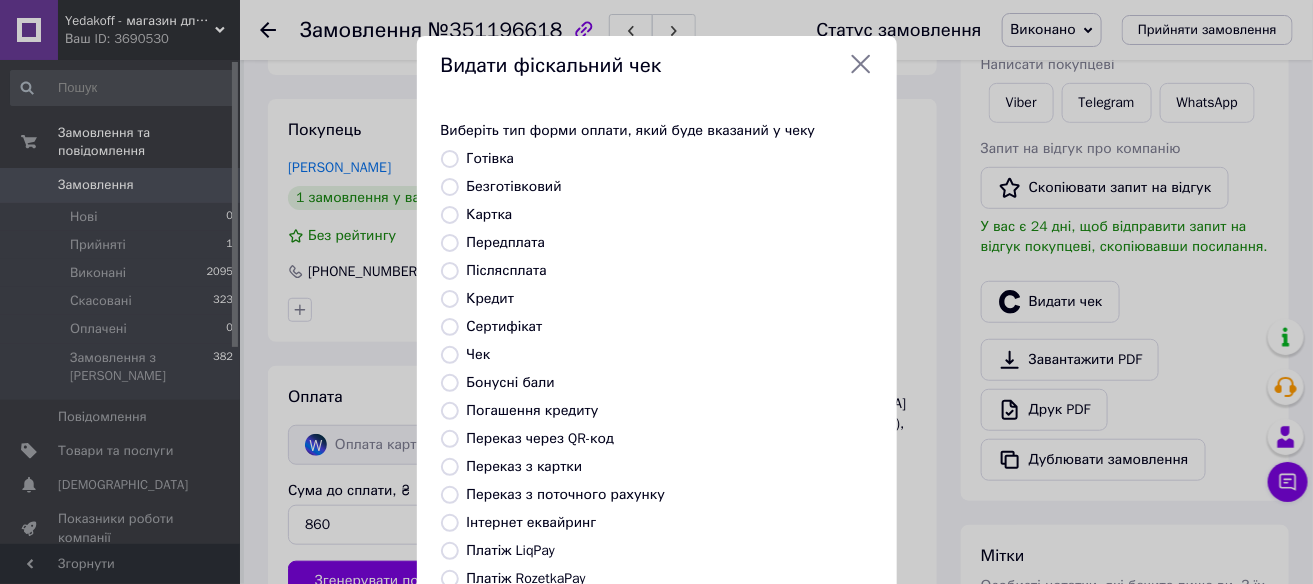 click on "Безготівковий" at bounding box center (514, 186) 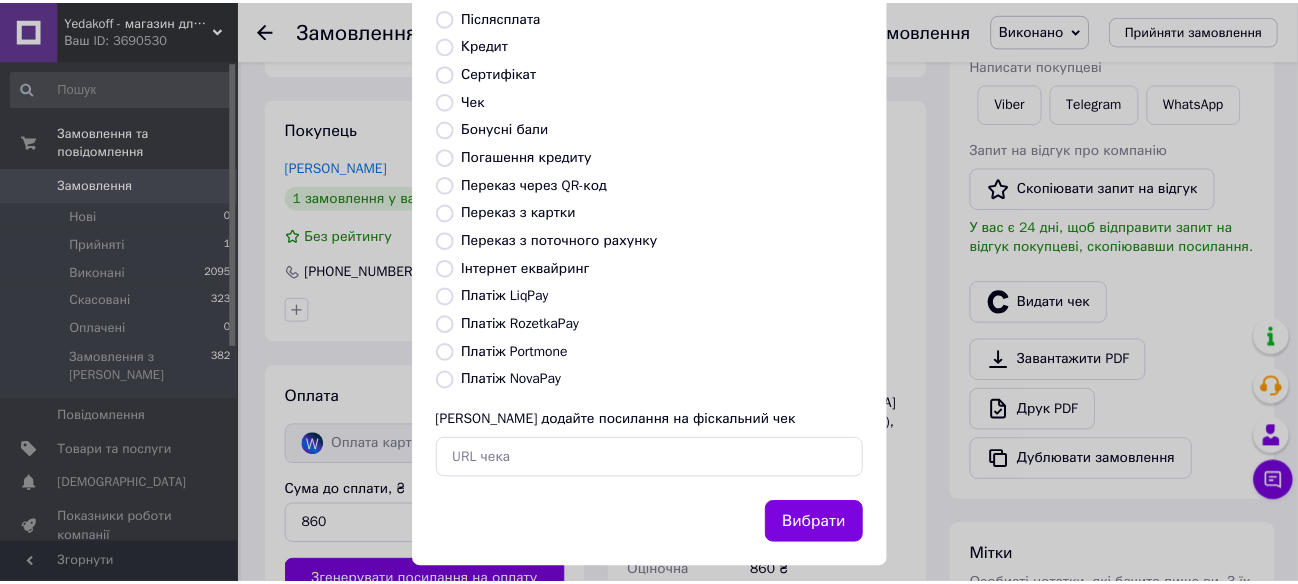scroll, scrollTop: 273, scrollLeft: 0, axis: vertical 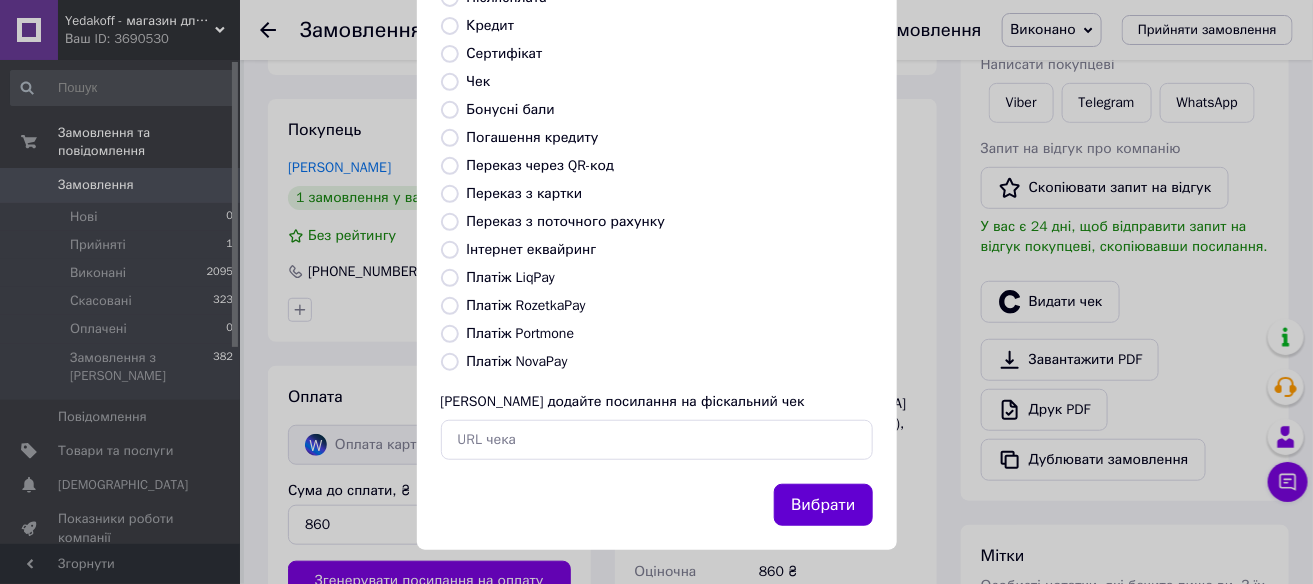 click on "Вибрати" at bounding box center [823, 505] 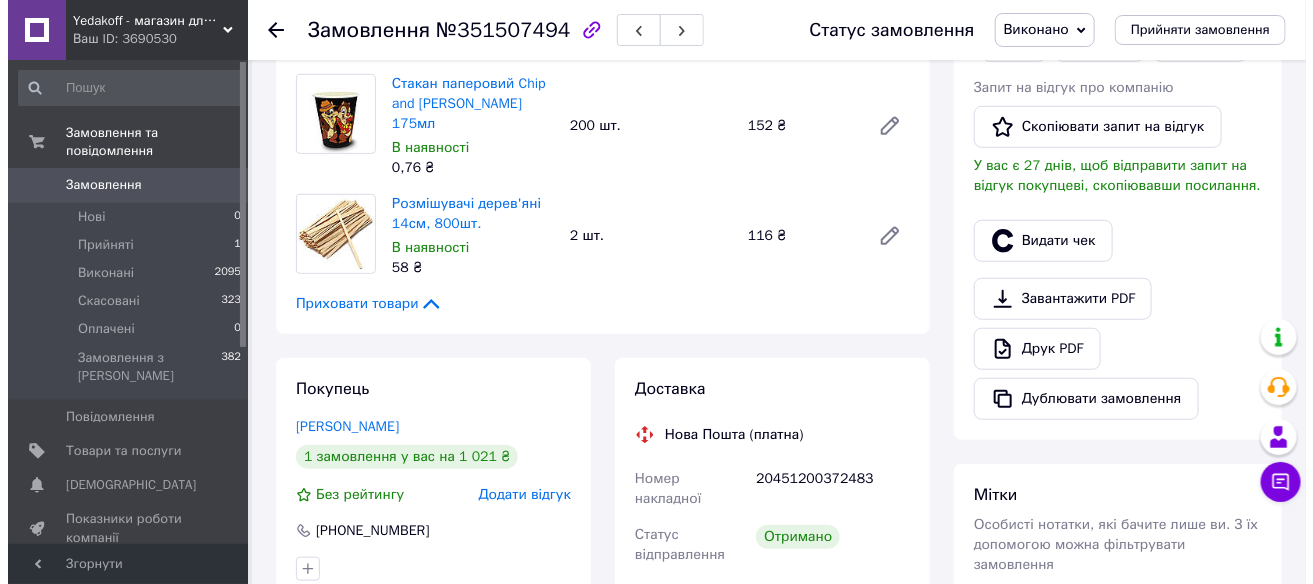 scroll, scrollTop: 400, scrollLeft: 0, axis: vertical 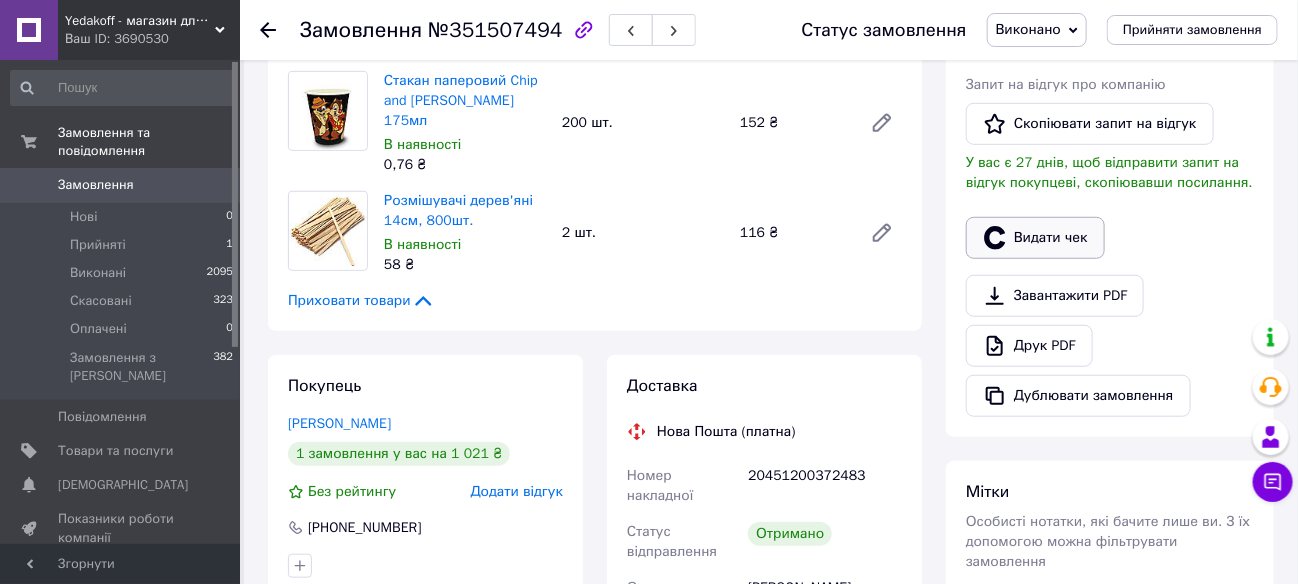 click on "Видати чек" at bounding box center [1035, 238] 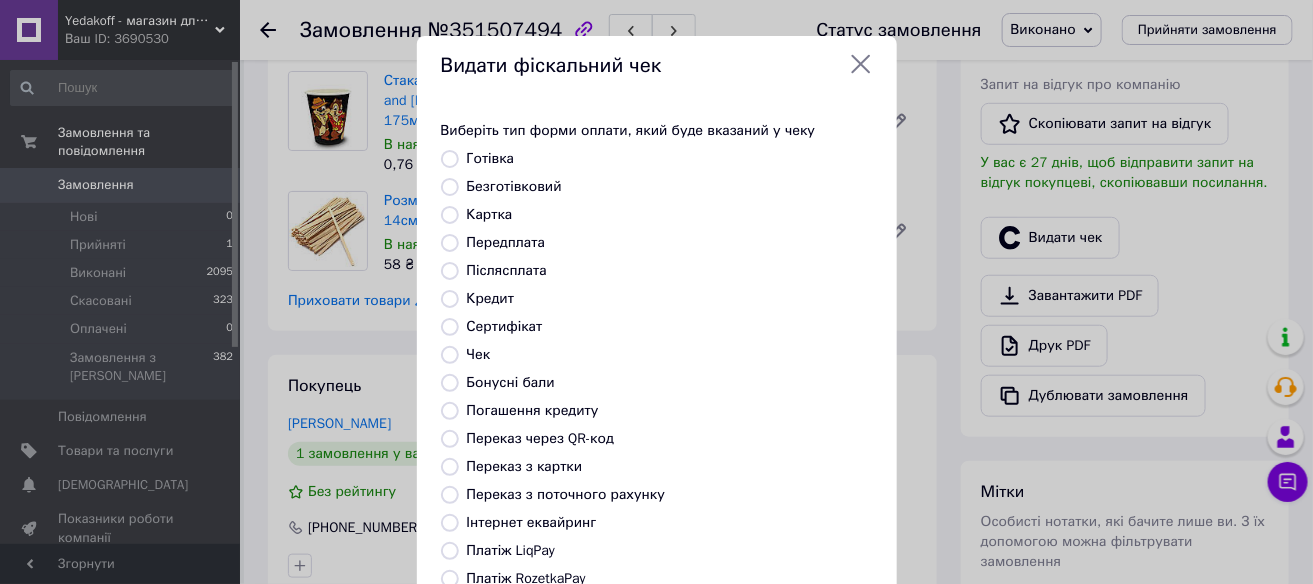 click on "Безготівковий" at bounding box center [514, 186] 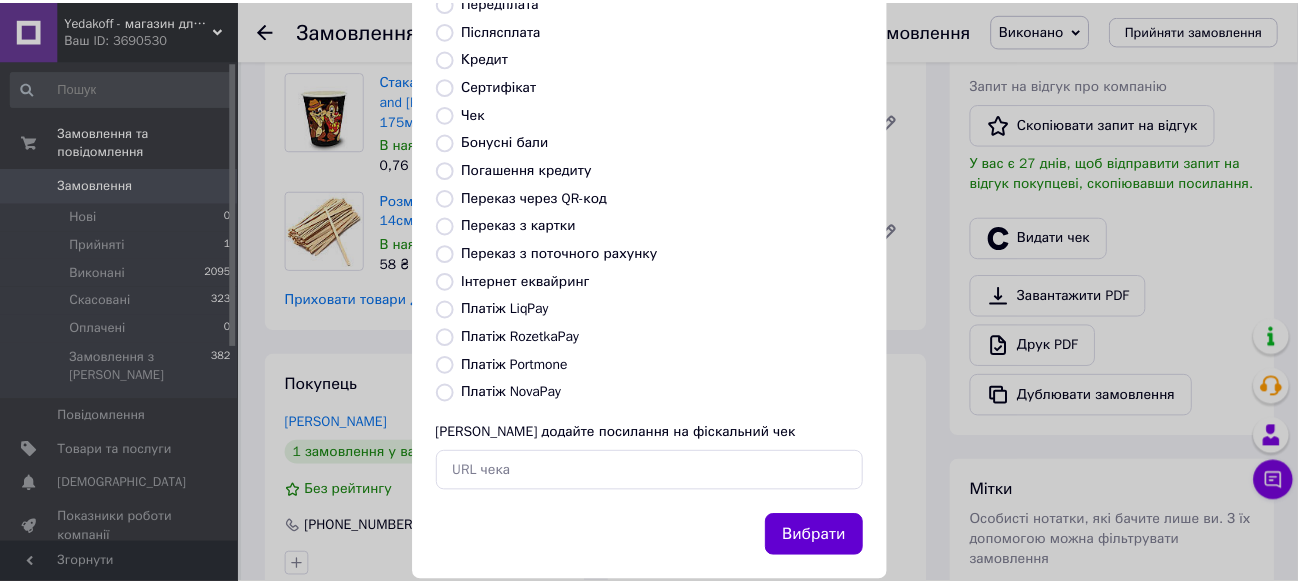 scroll, scrollTop: 273, scrollLeft: 0, axis: vertical 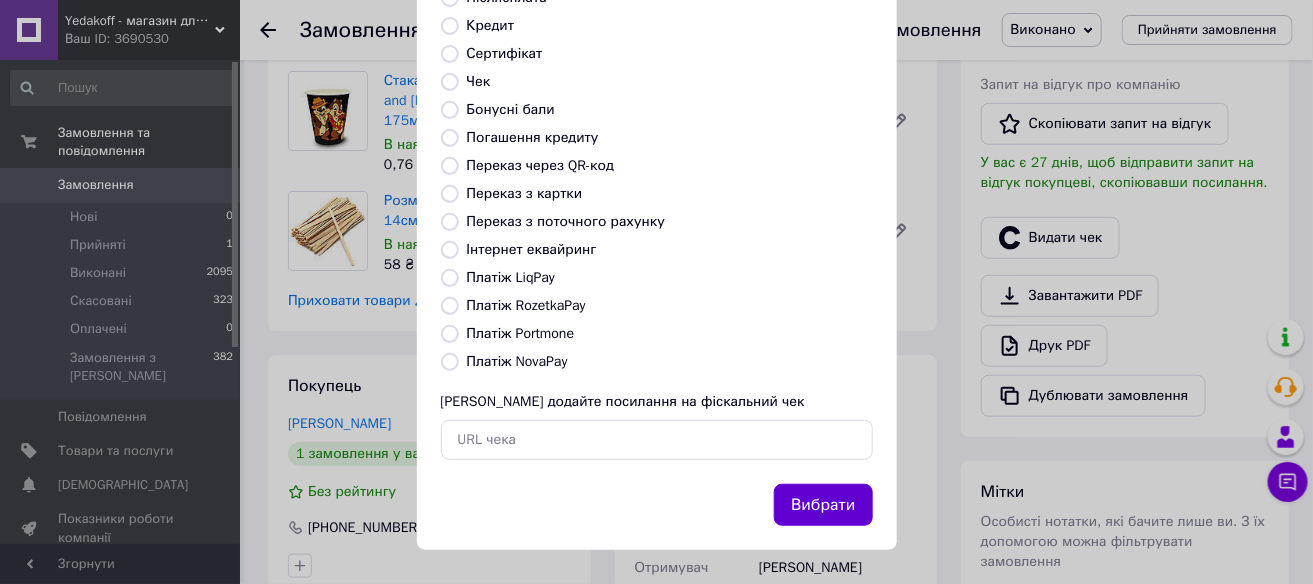 click on "Вибрати" at bounding box center [823, 505] 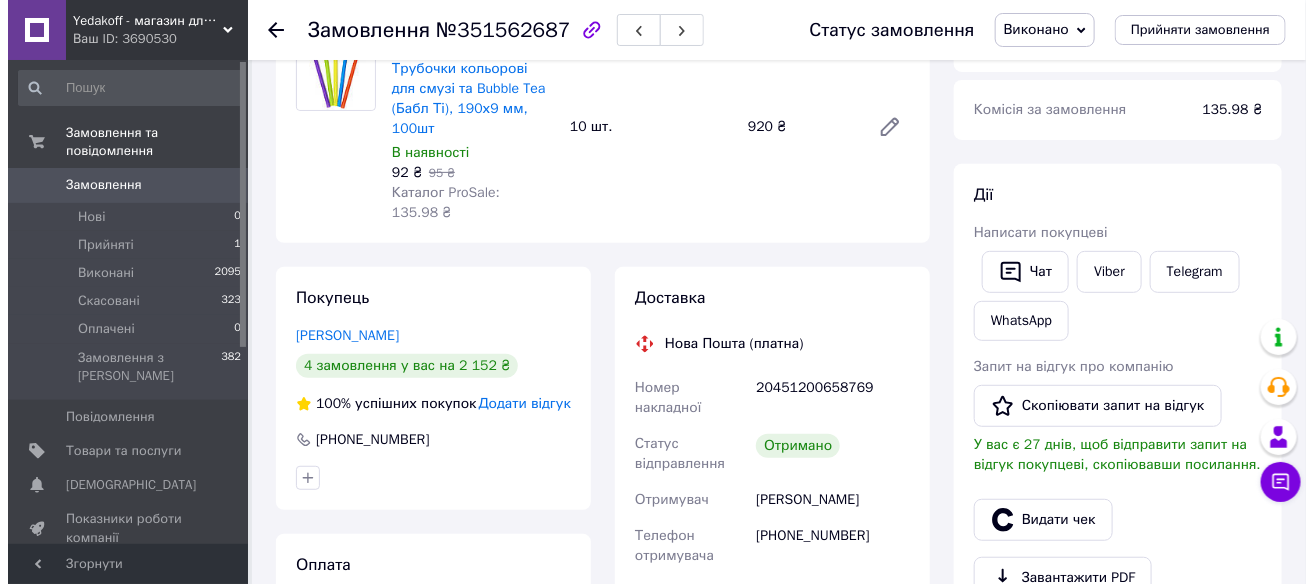 scroll, scrollTop: 300, scrollLeft: 0, axis: vertical 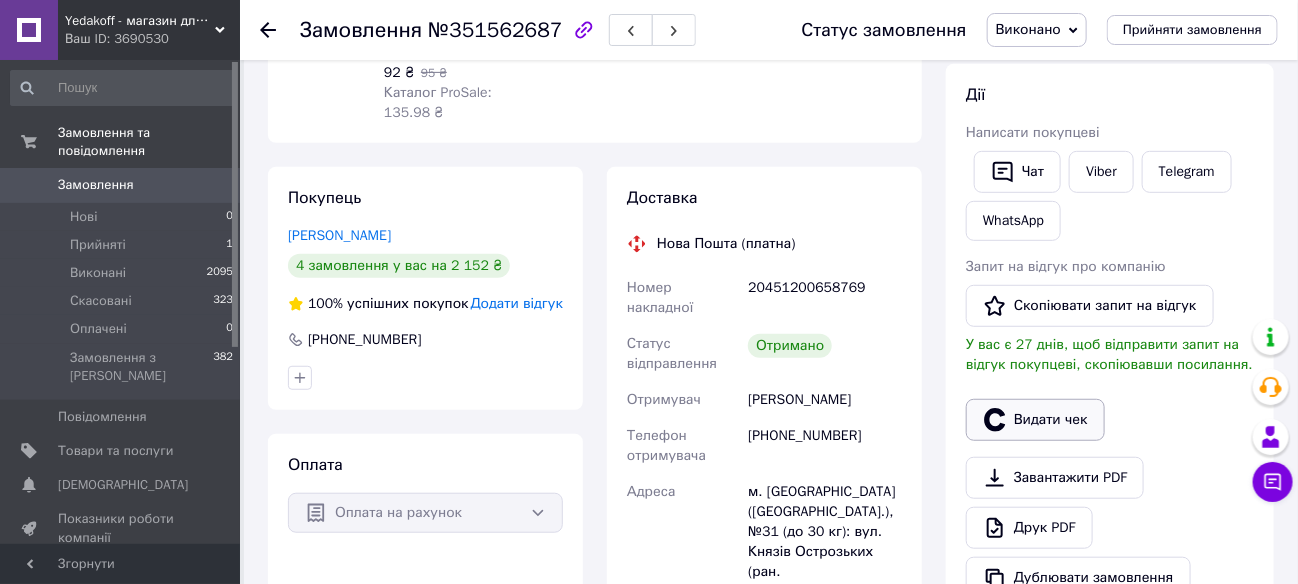 click on "Видати чек" at bounding box center [1035, 420] 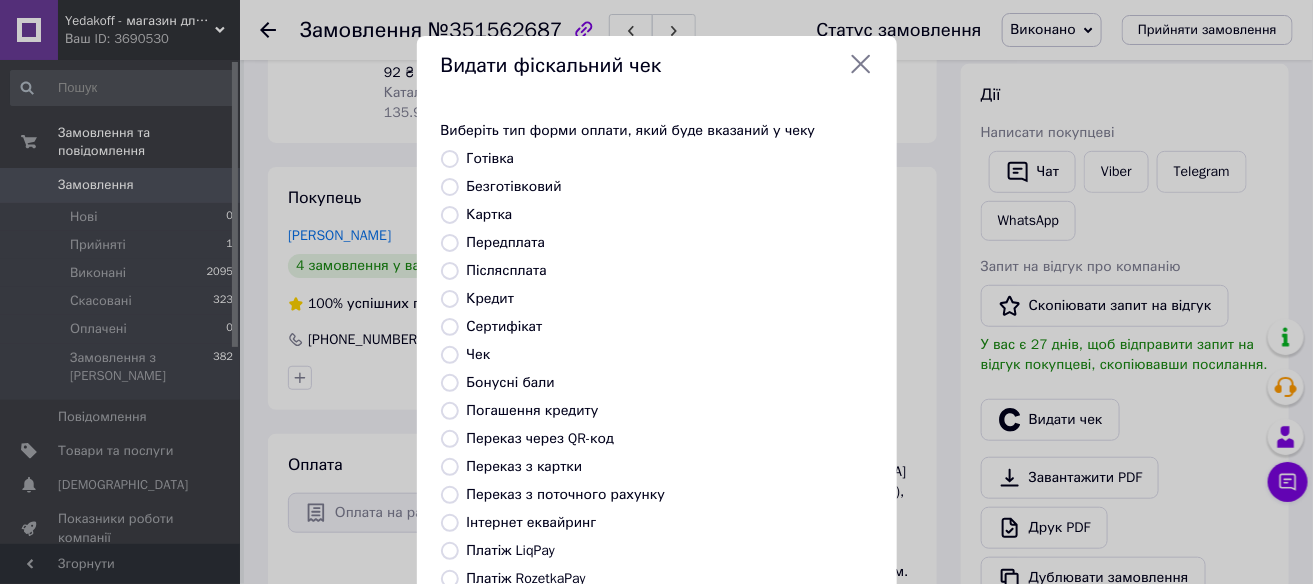 click on "Безготівковий" at bounding box center [514, 186] 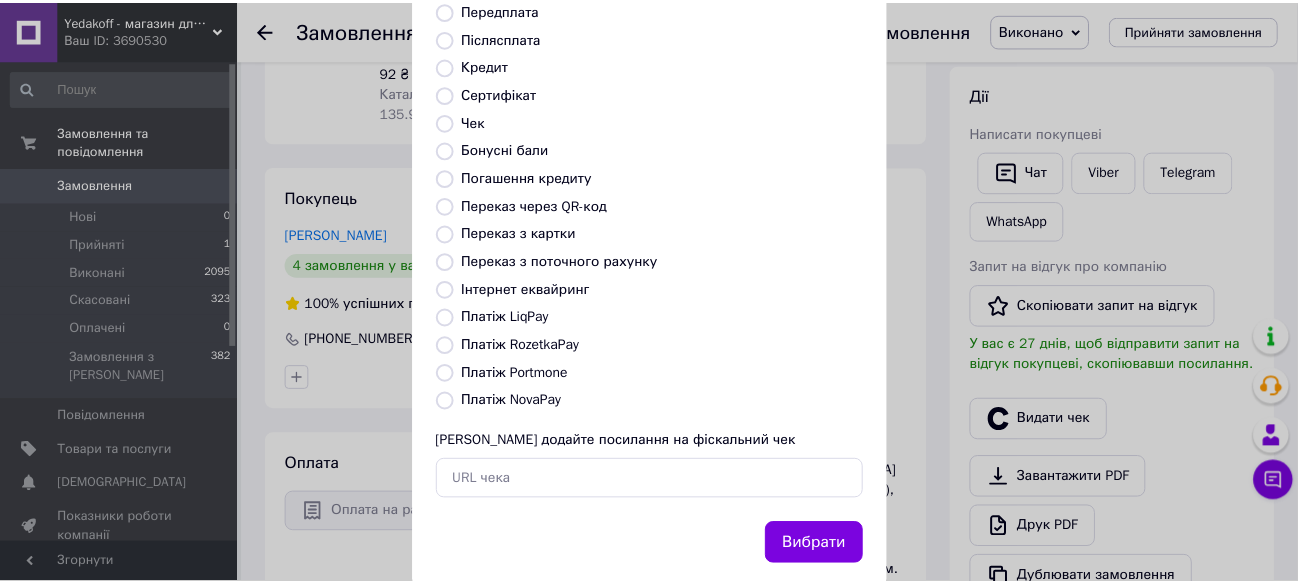 scroll, scrollTop: 273, scrollLeft: 0, axis: vertical 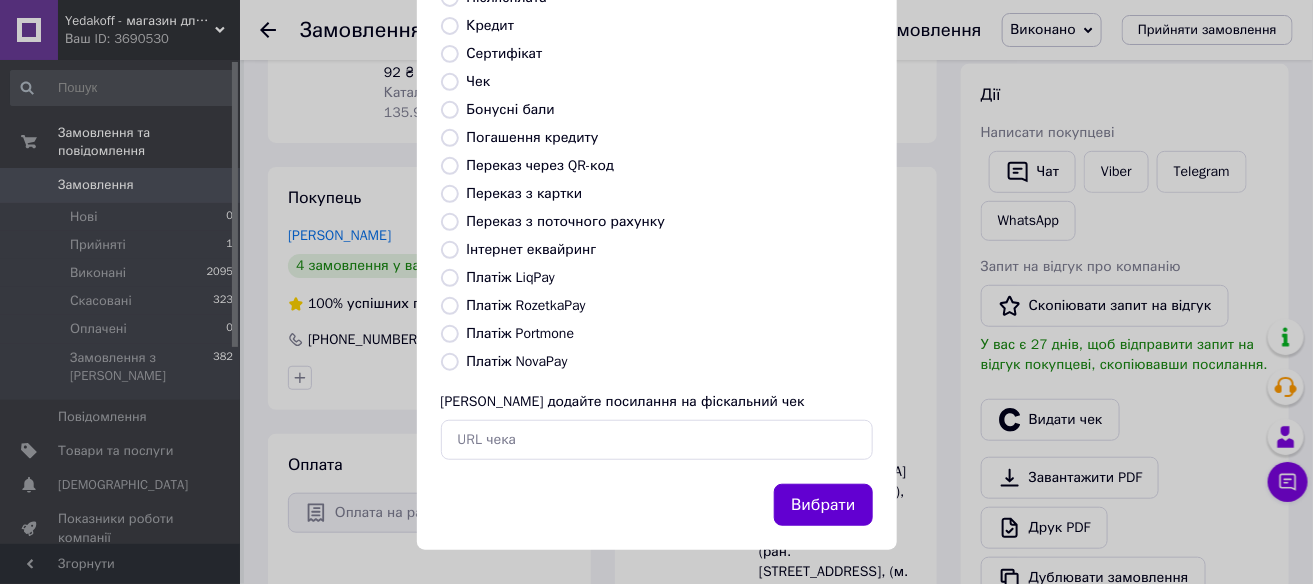 click on "Вибрати" at bounding box center (823, 505) 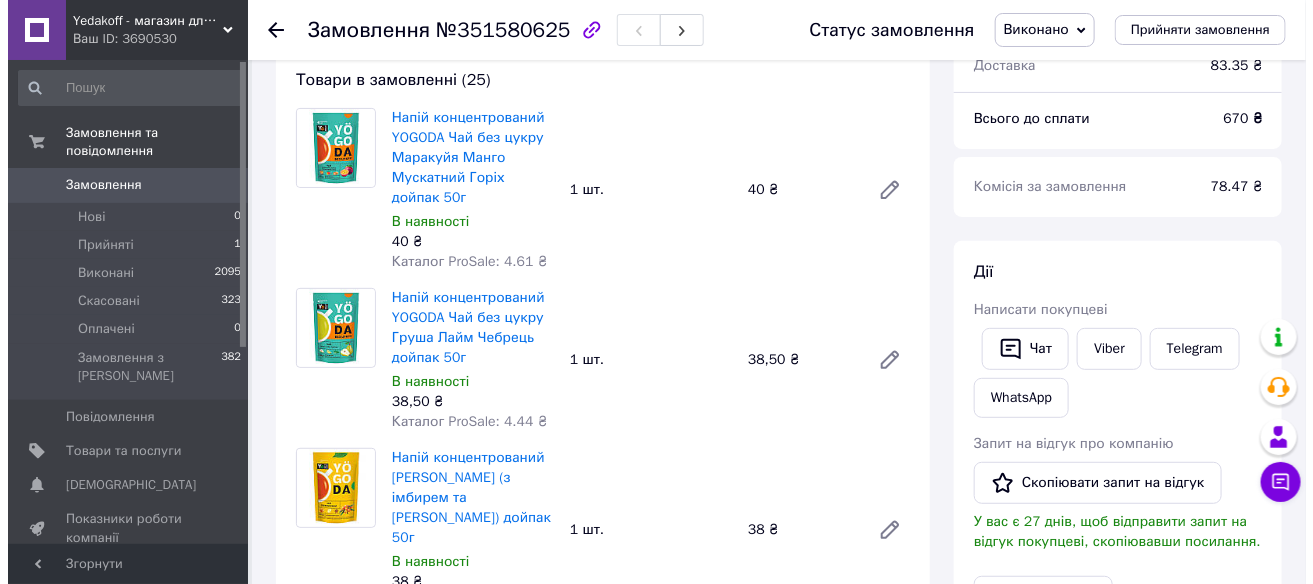 scroll, scrollTop: 300, scrollLeft: 0, axis: vertical 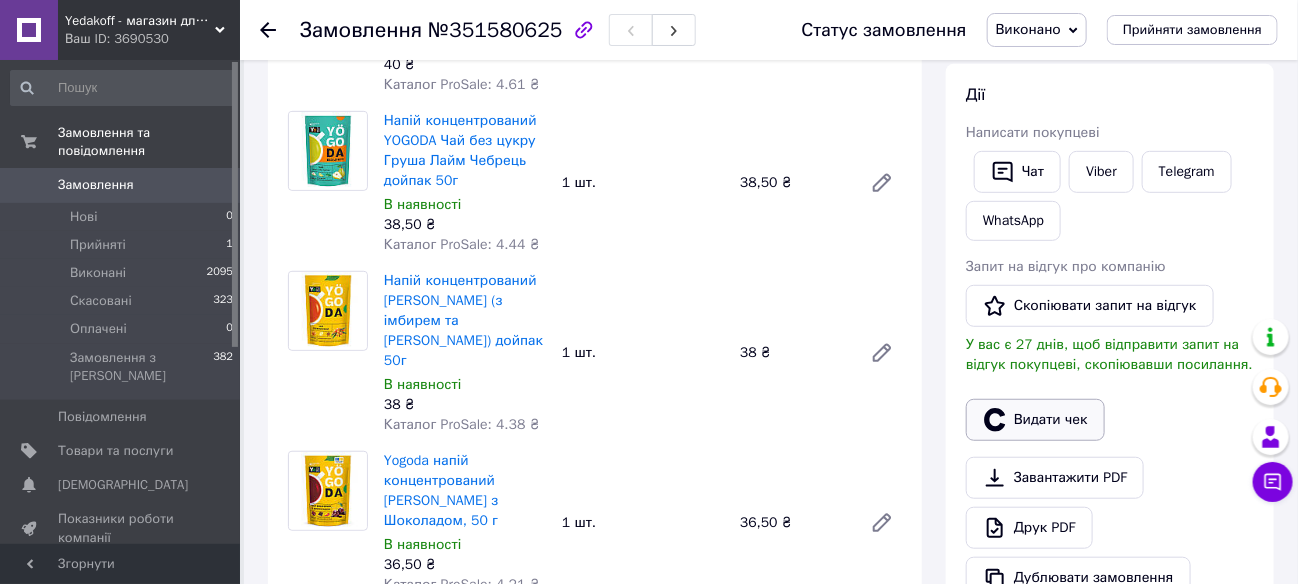 click 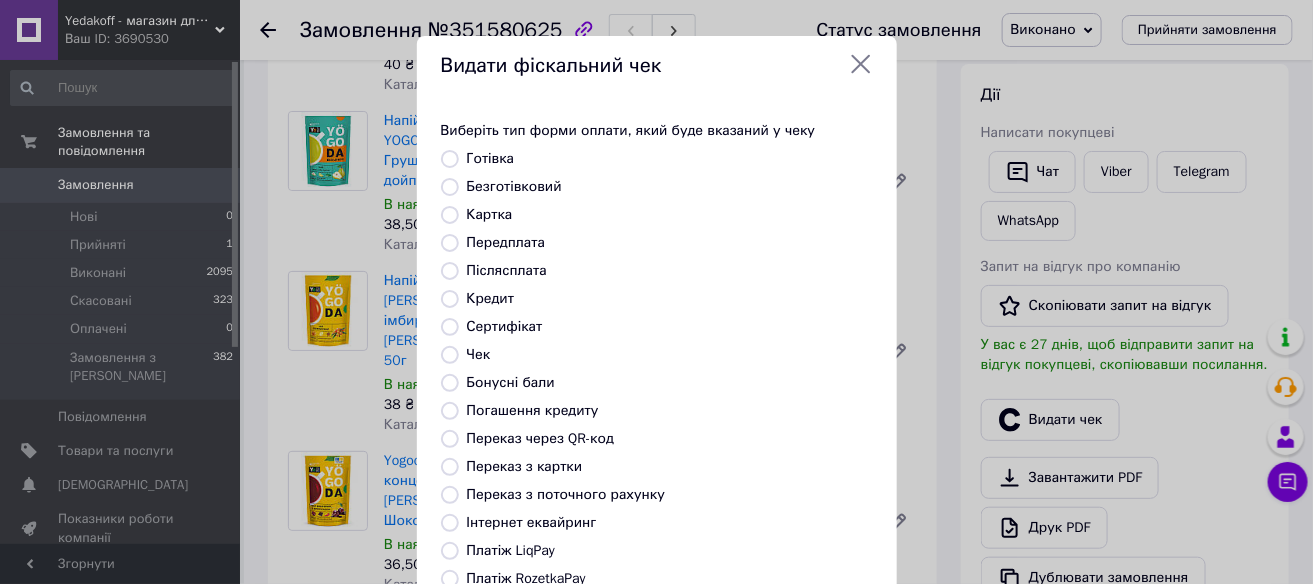click on "Безготівковий" at bounding box center [514, 186] 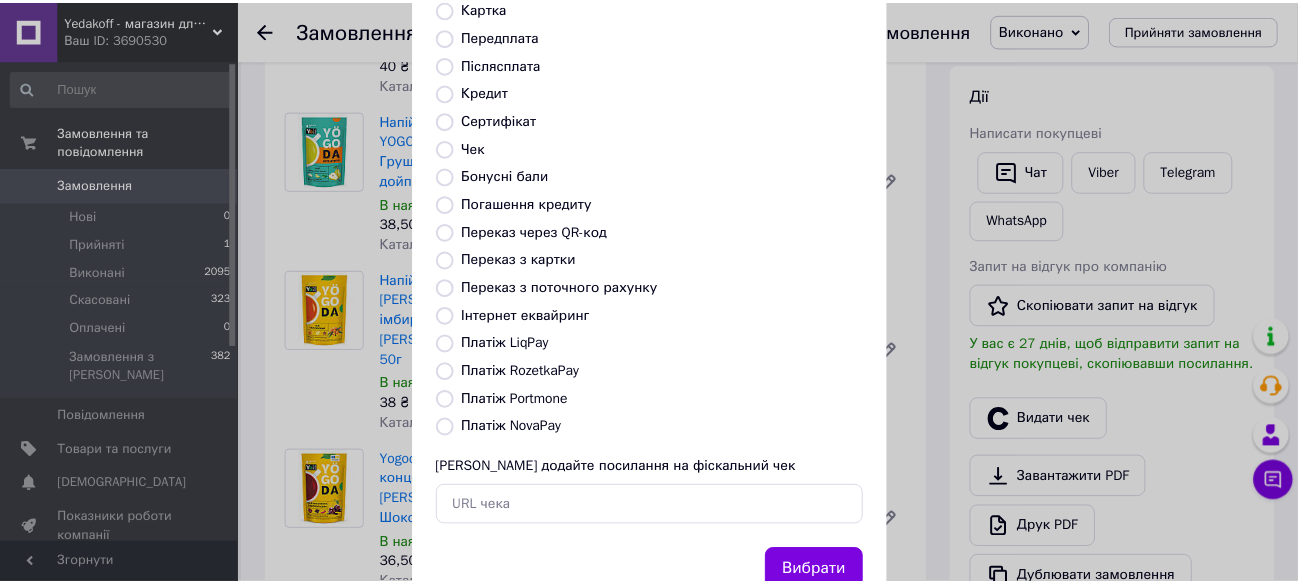 scroll, scrollTop: 273, scrollLeft: 0, axis: vertical 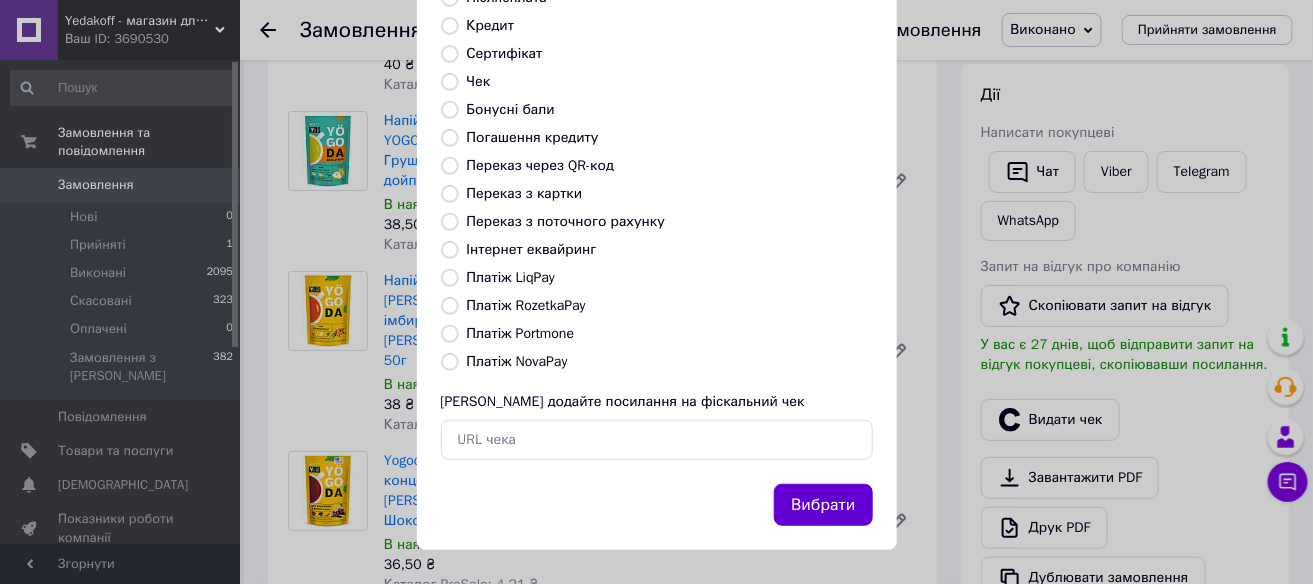 click on "Вибрати" at bounding box center [823, 505] 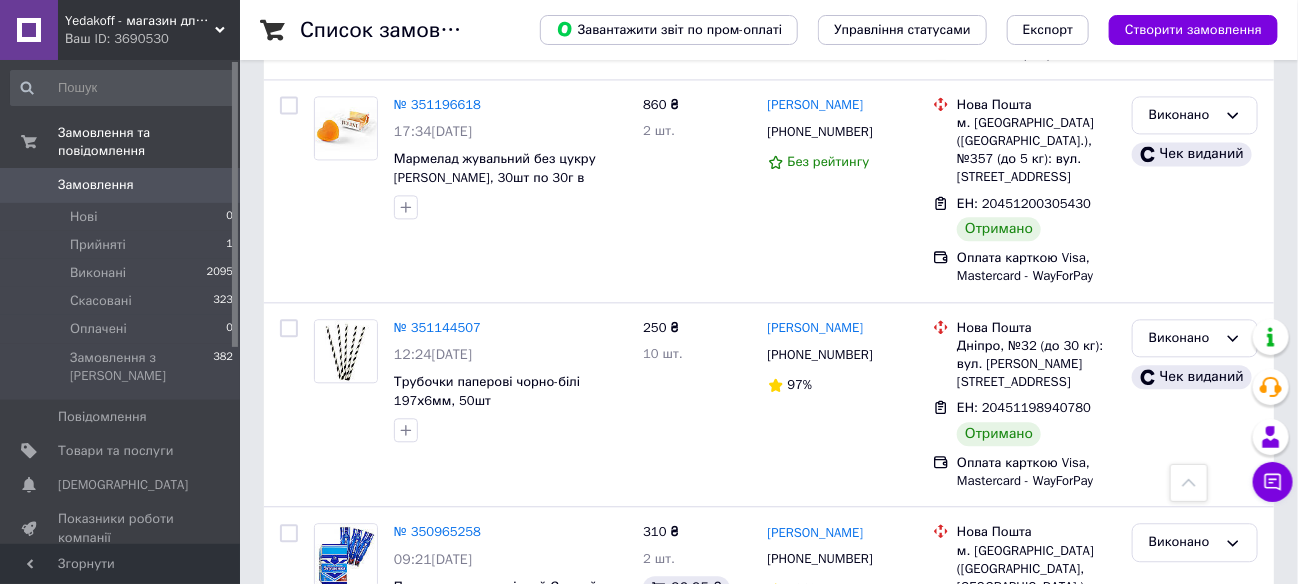scroll, scrollTop: 1699, scrollLeft: 0, axis: vertical 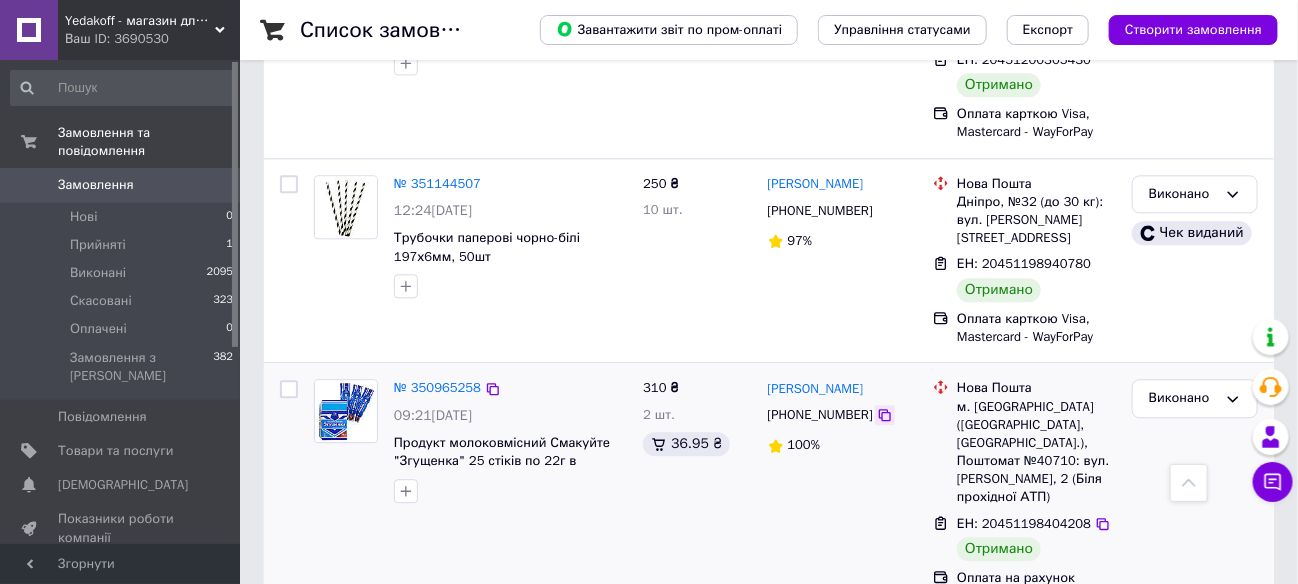 click 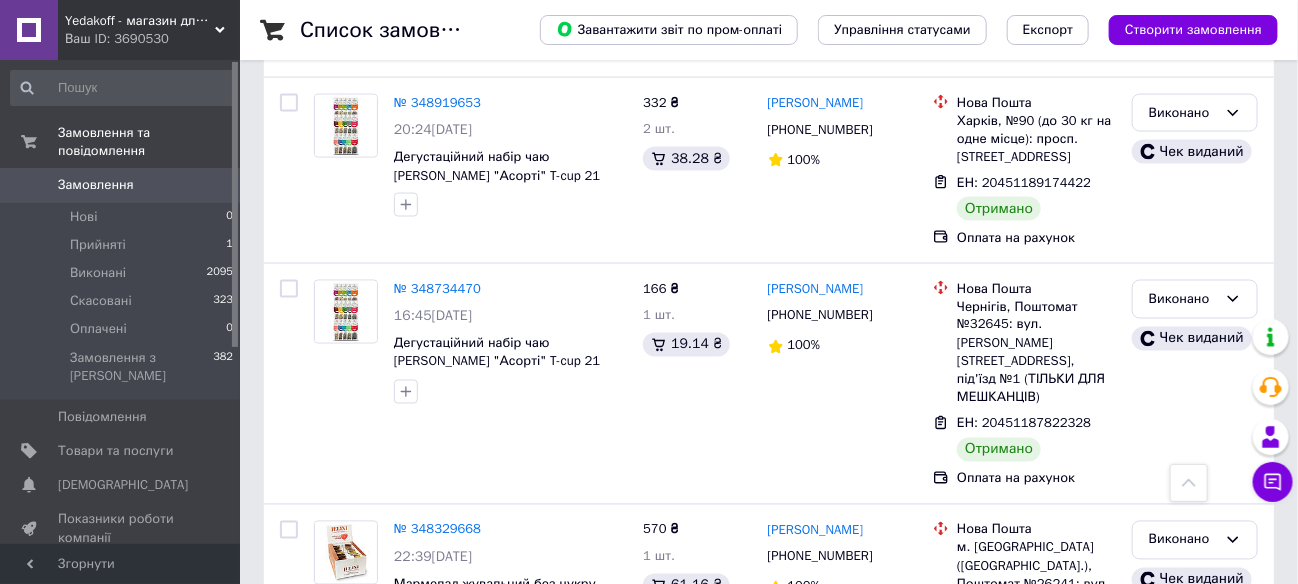 scroll, scrollTop: 4000, scrollLeft: 0, axis: vertical 